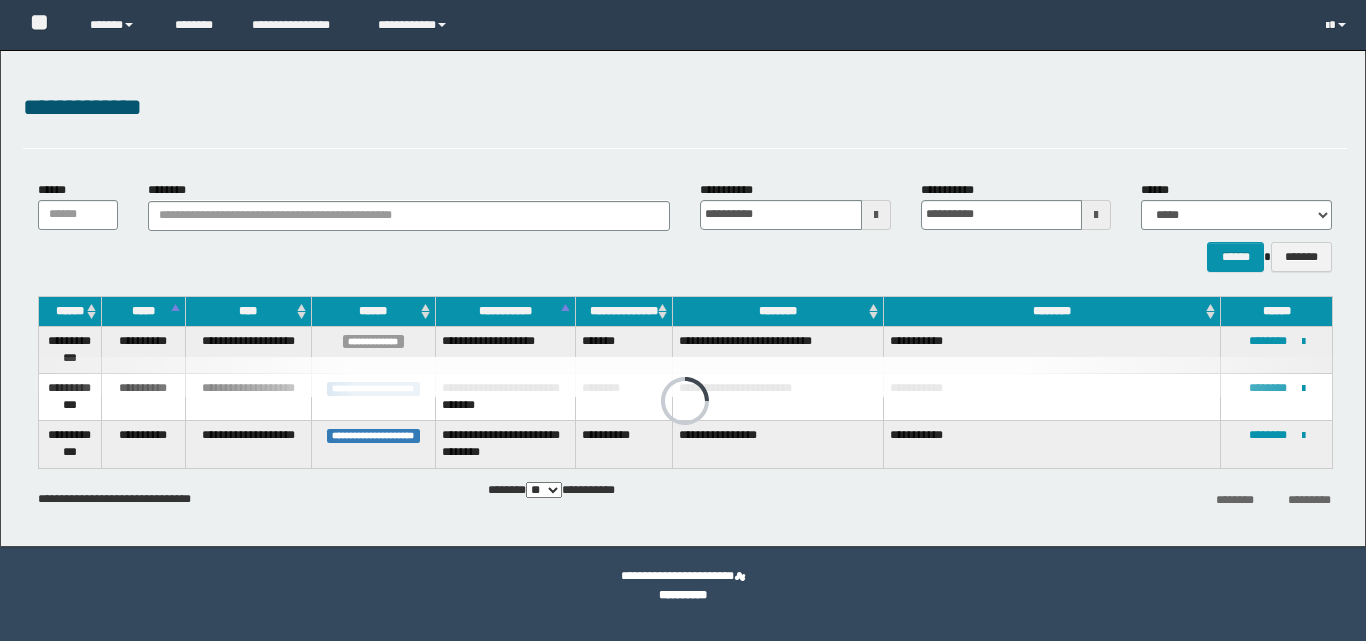 scroll, scrollTop: 0, scrollLeft: 0, axis: both 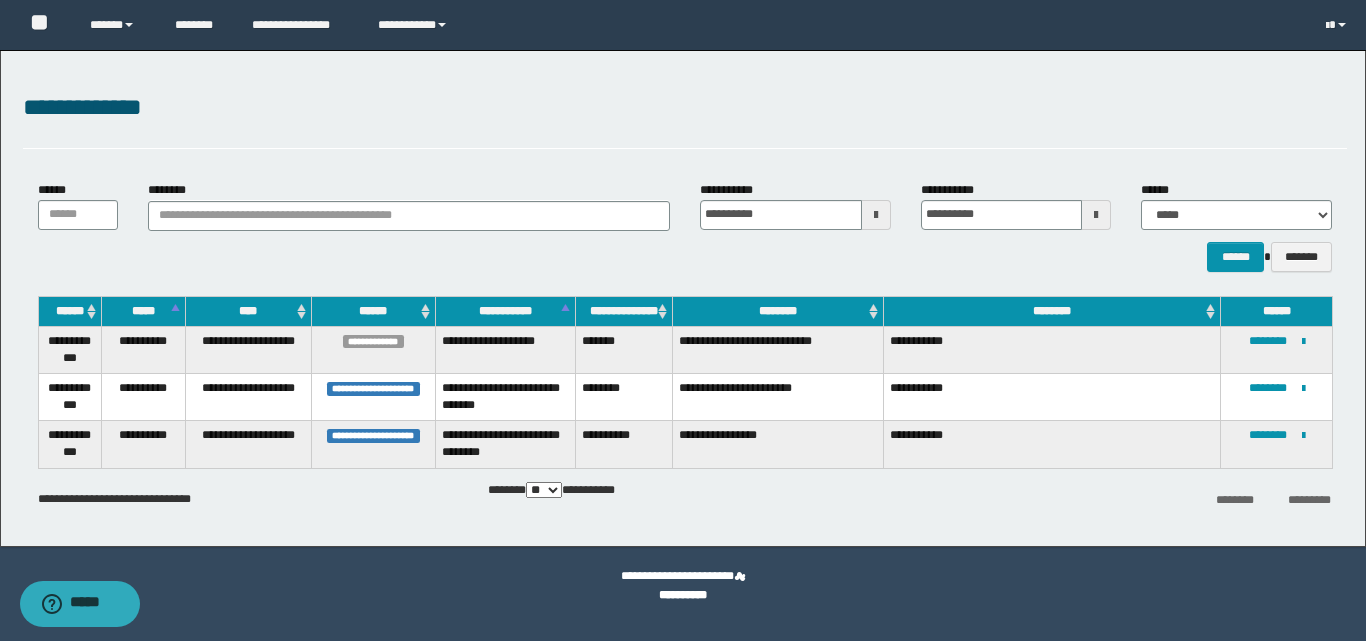 click at bounding box center [876, 215] 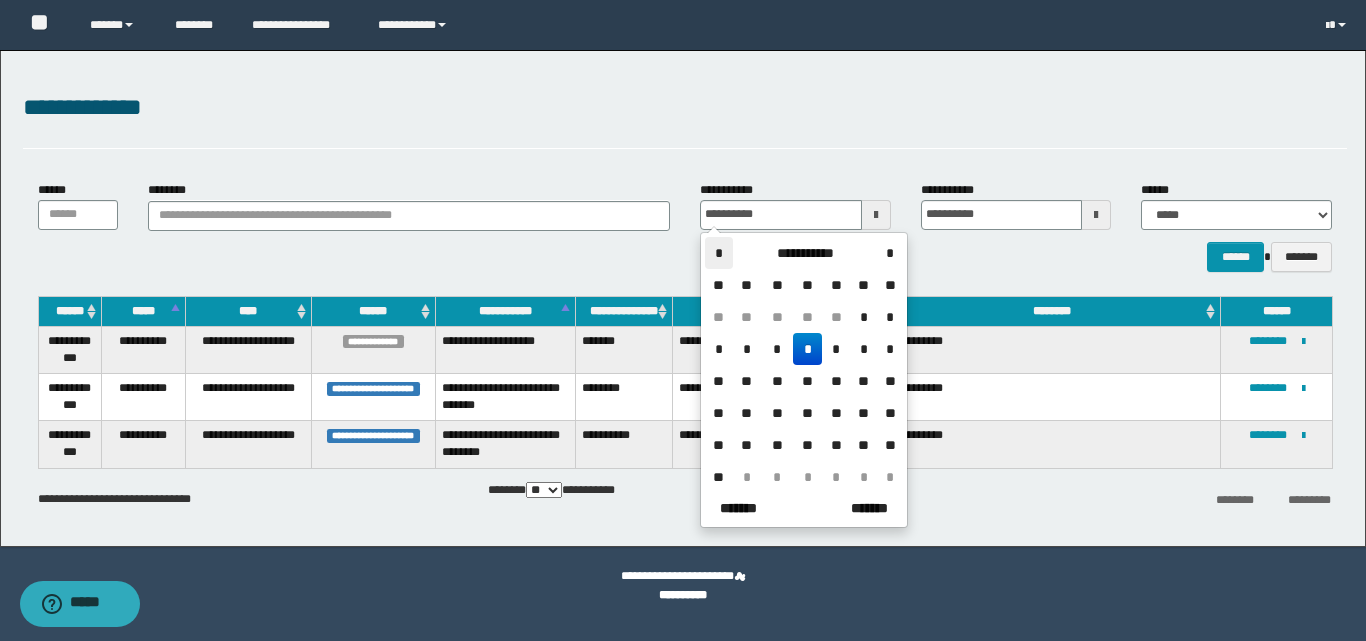 click on "*" at bounding box center (719, 253) 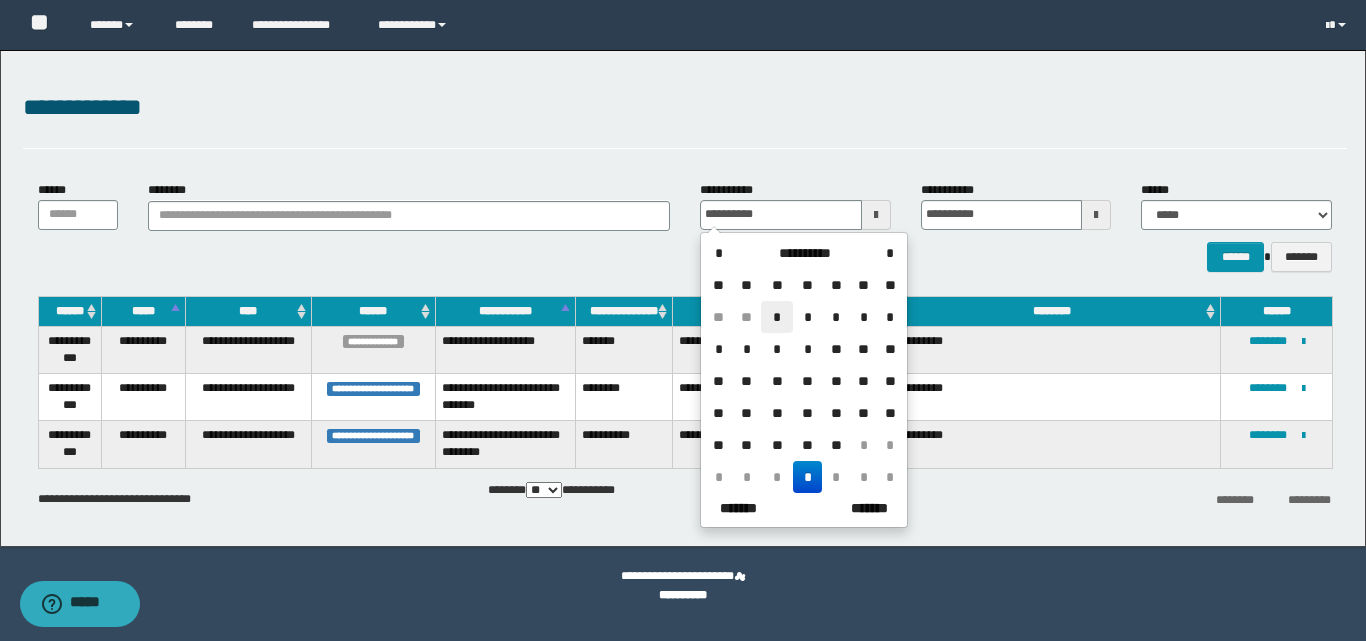 click on "*" at bounding box center [777, 317] 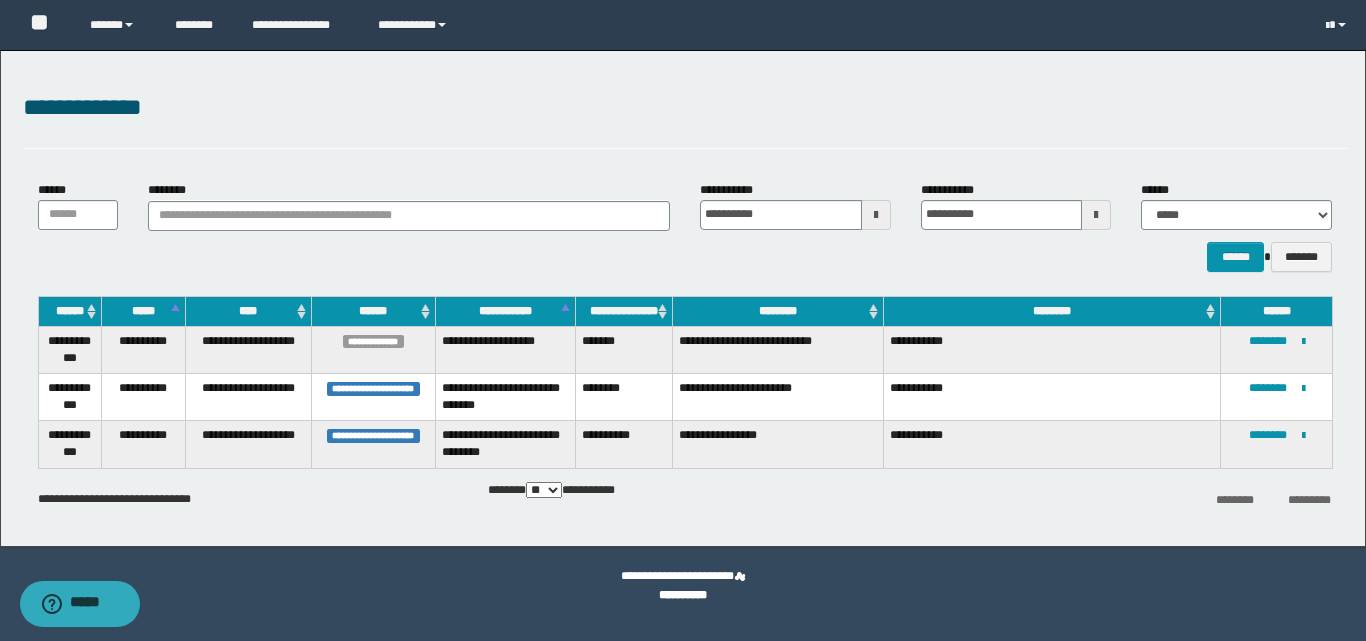 click at bounding box center [1096, 215] 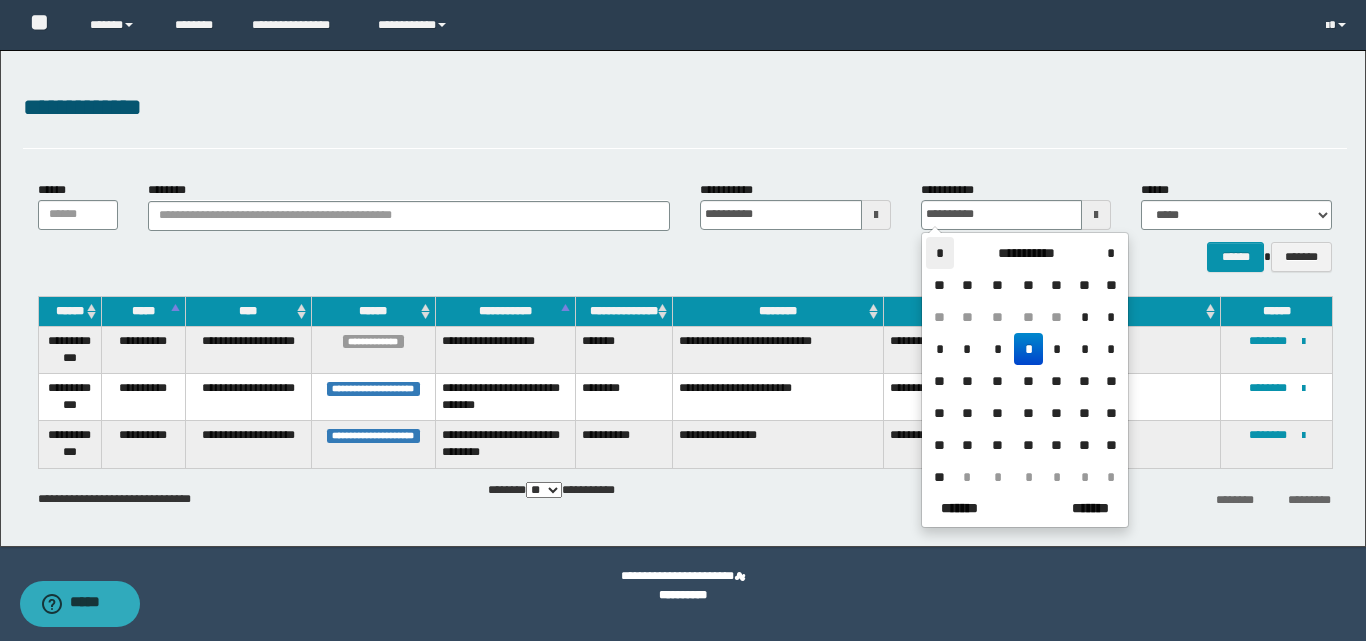 click on "*" at bounding box center [940, 253] 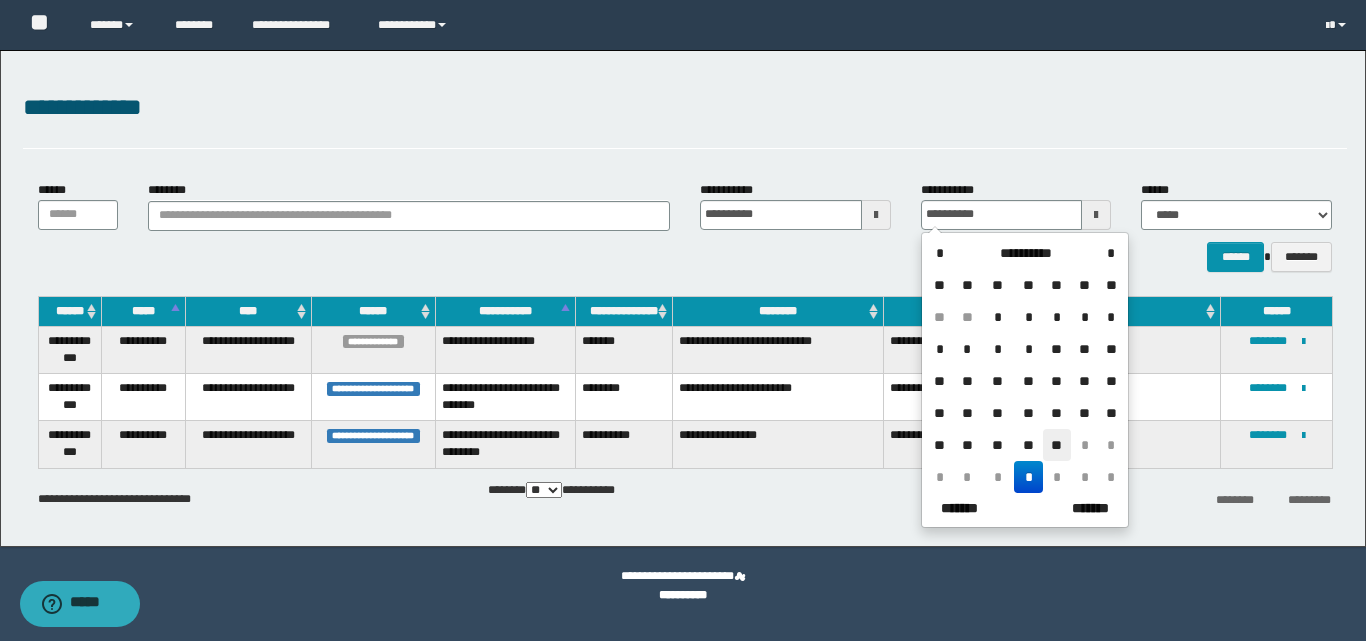 click on "**" at bounding box center [1057, 445] 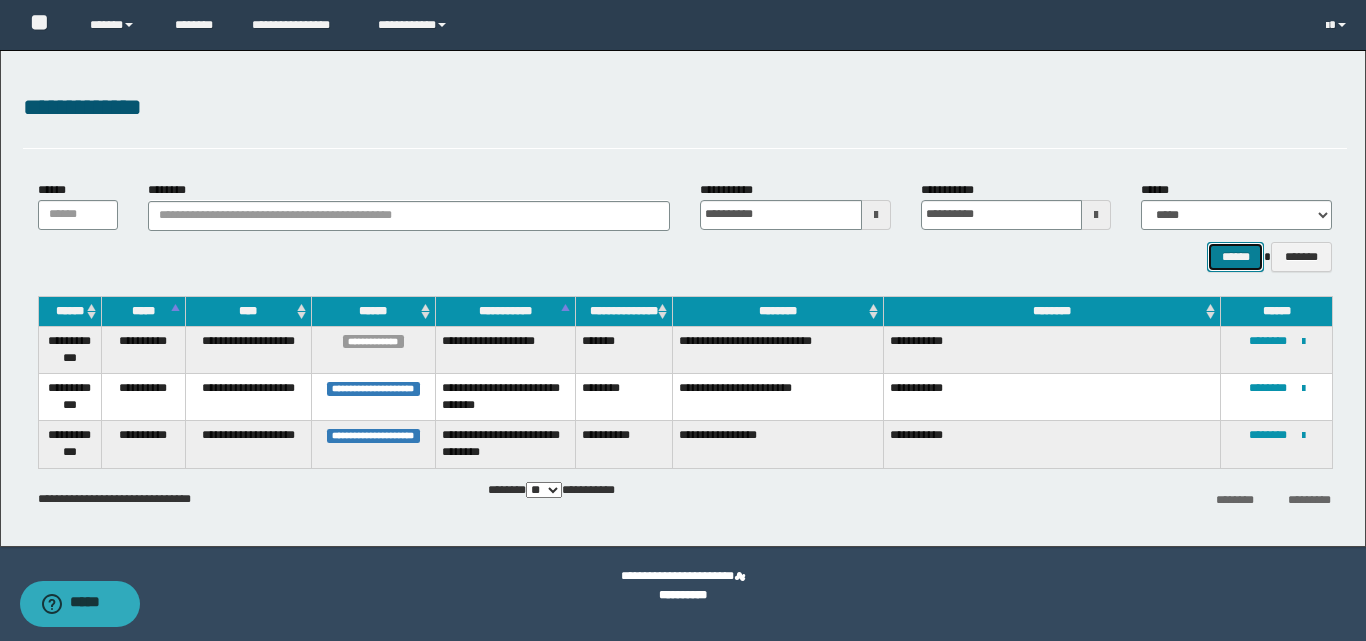 click on "******" at bounding box center (1235, 257) 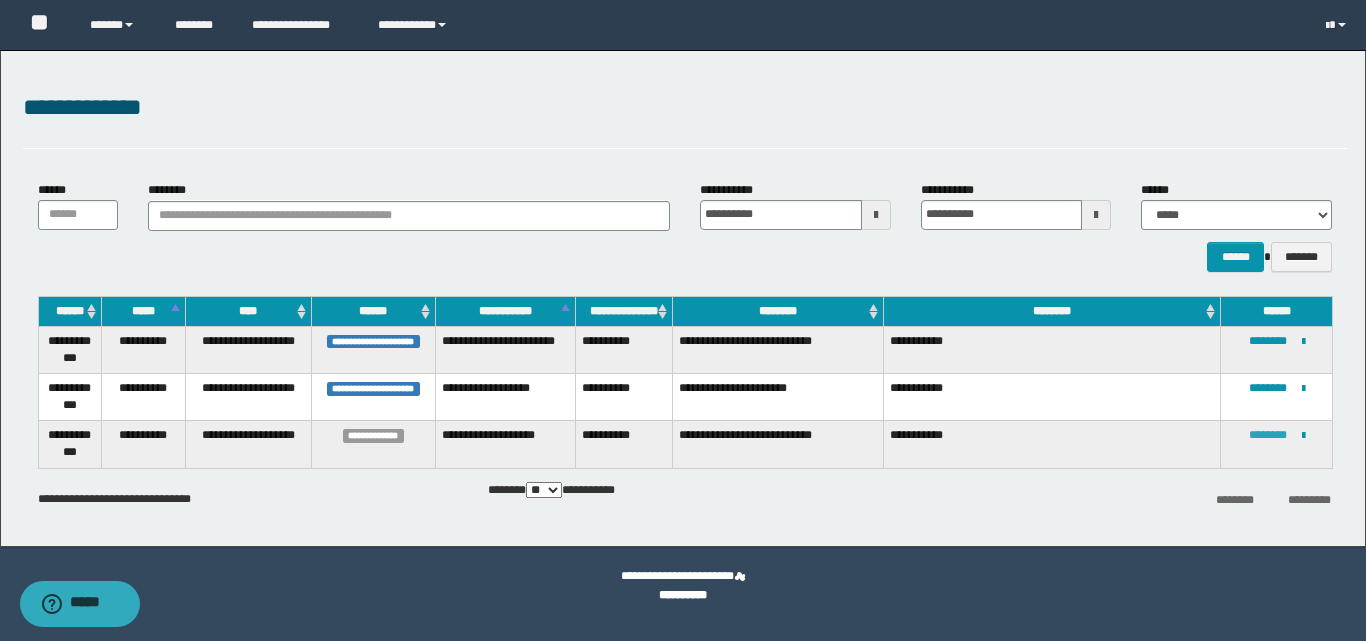 click on "********" at bounding box center [1268, 435] 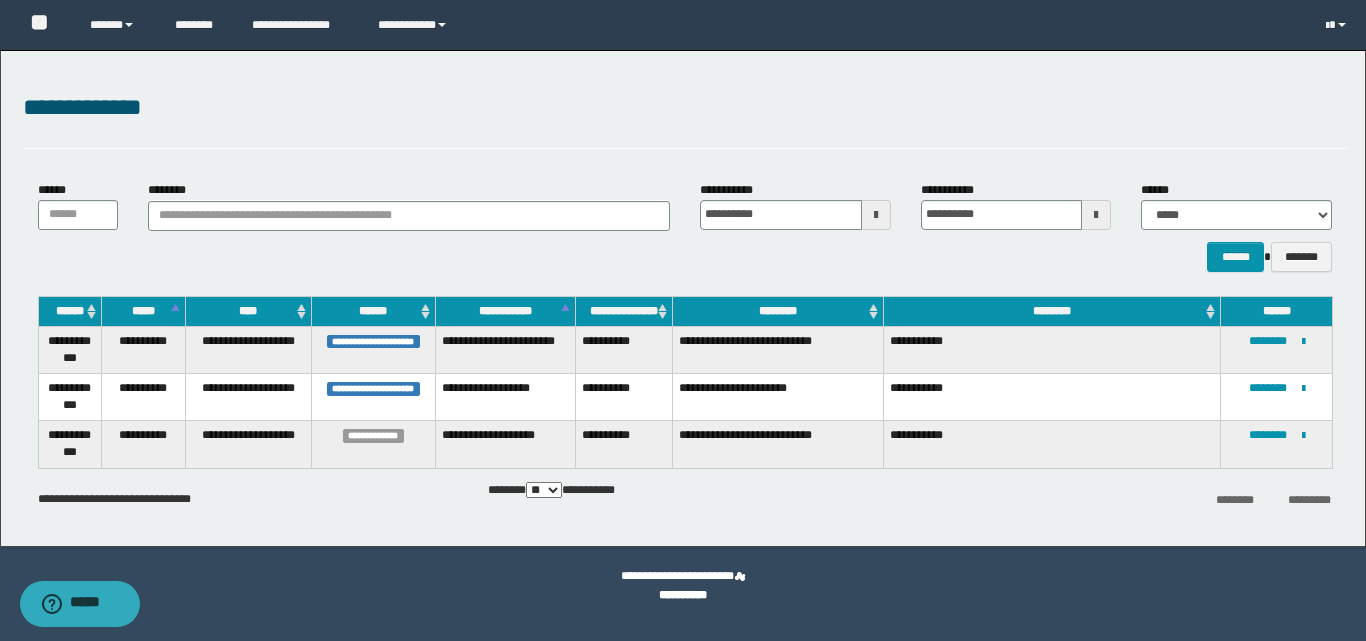 click at bounding box center (876, 215) 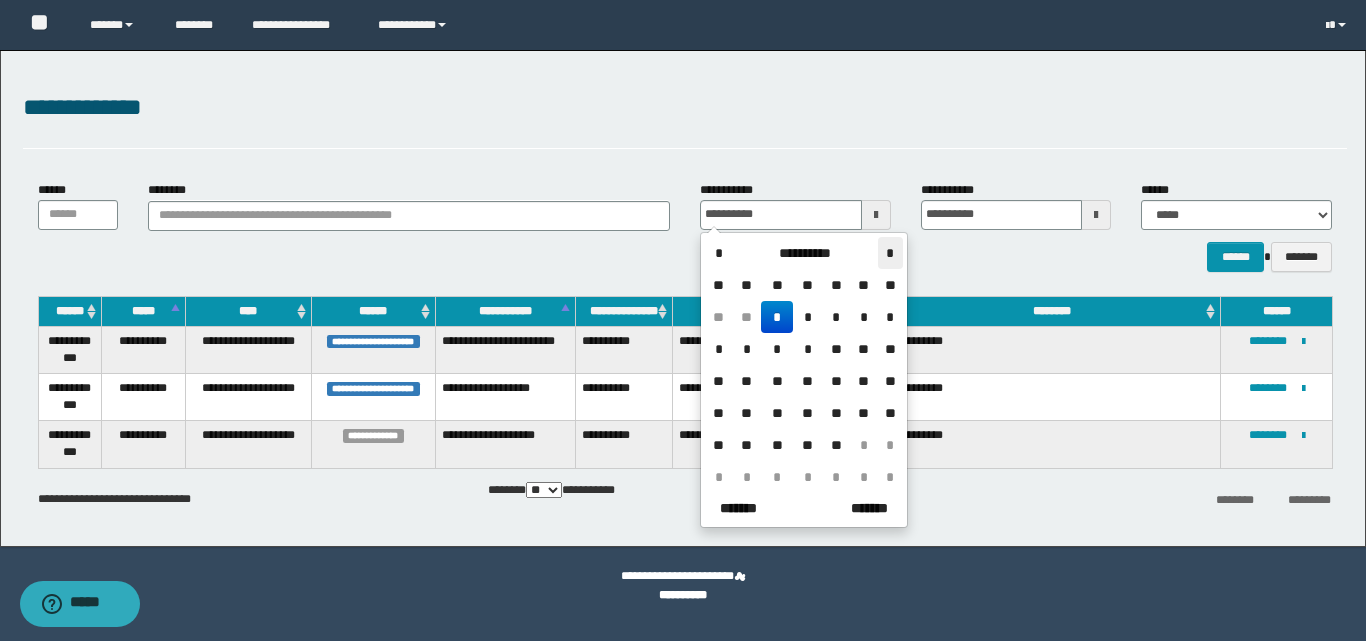 click on "*" at bounding box center [890, 253] 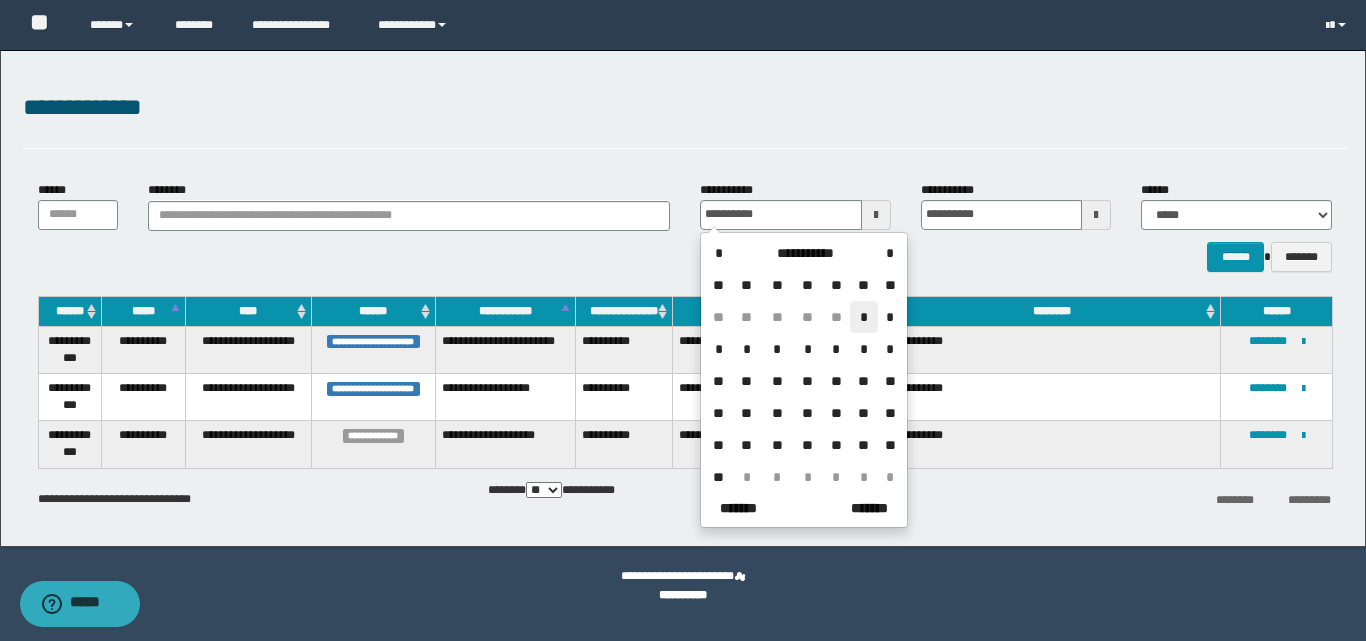 click on "*" at bounding box center (864, 317) 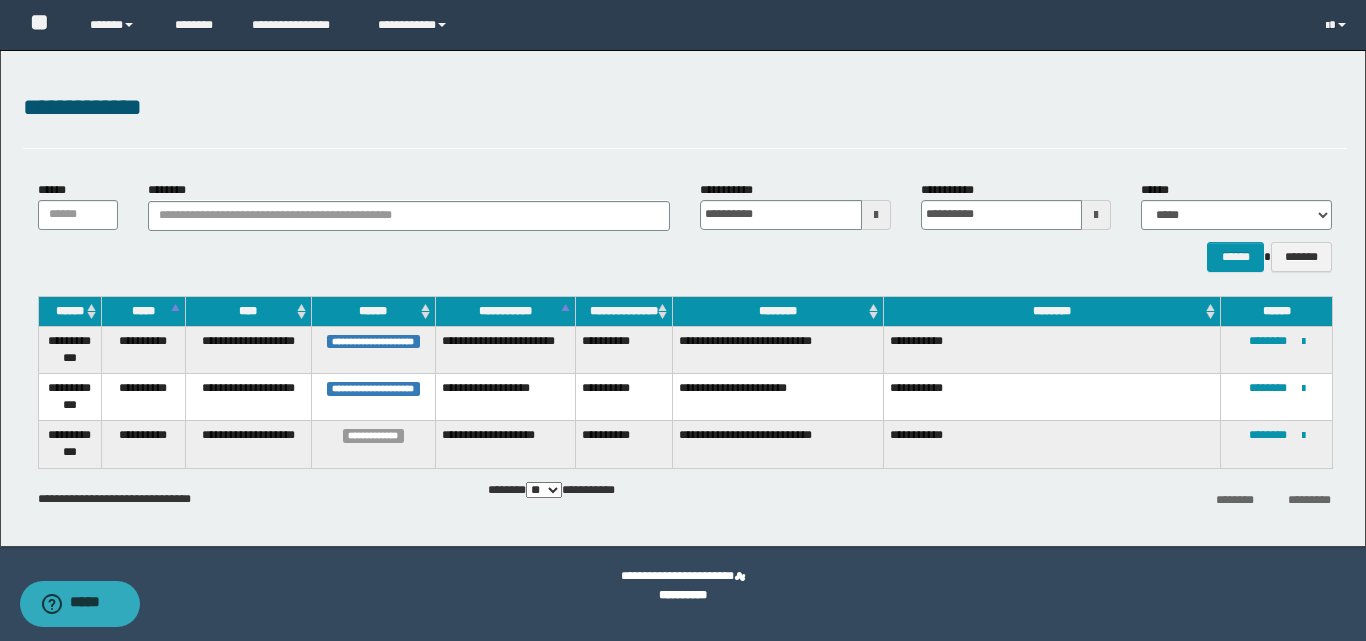 click at bounding box center (1096, 215) 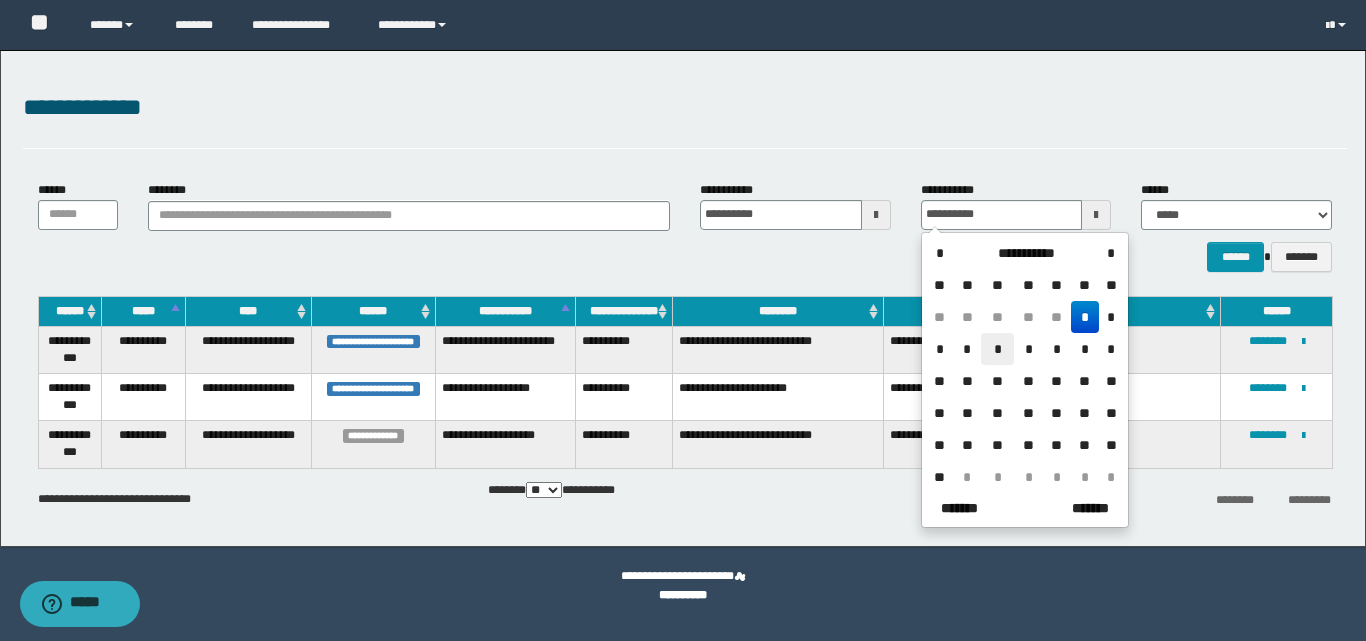 click on "*" at bounding box center [997, 349] 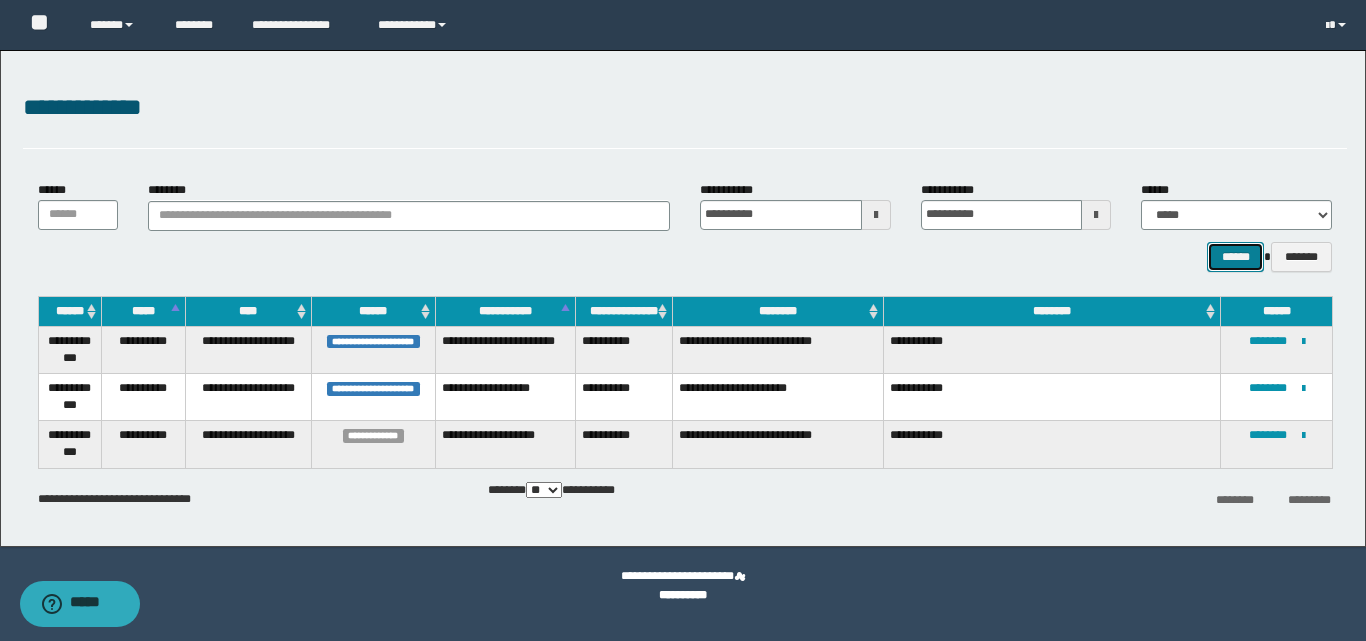 click on "******" at bounding box center (1235, 257) 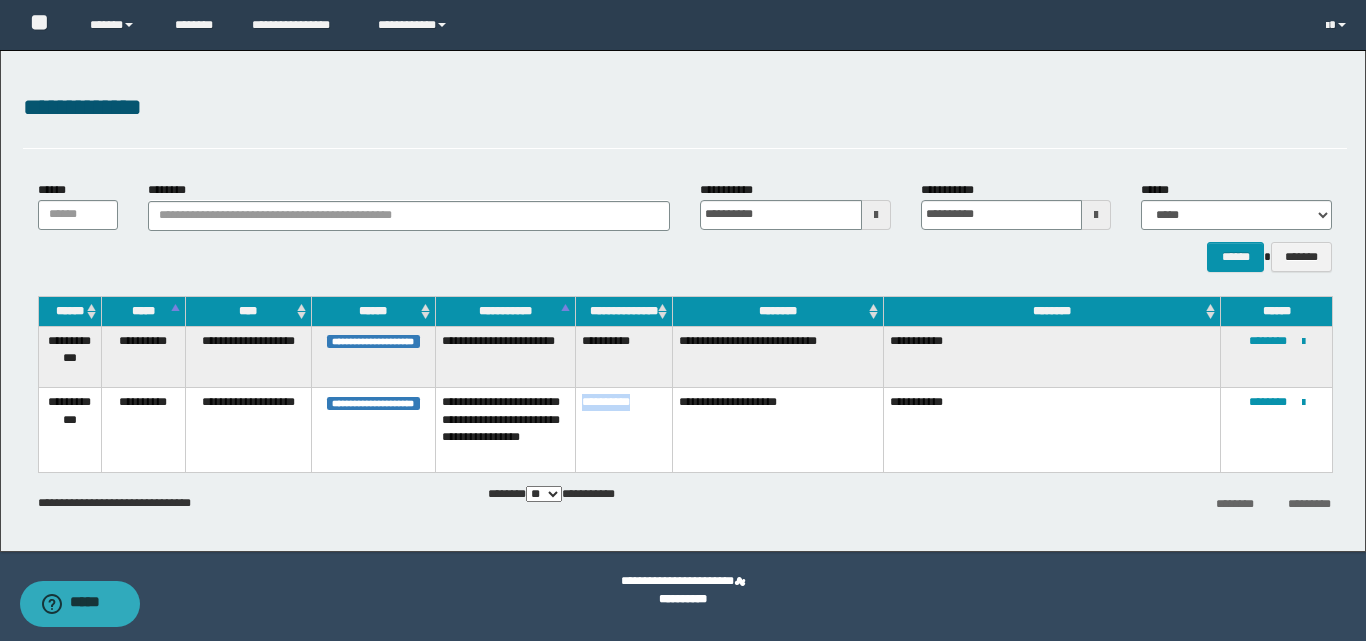 drag, startPoint x: 651, startPoint y: 392, endPoint x: 593, endPoint y: 385, distance: 58.420887 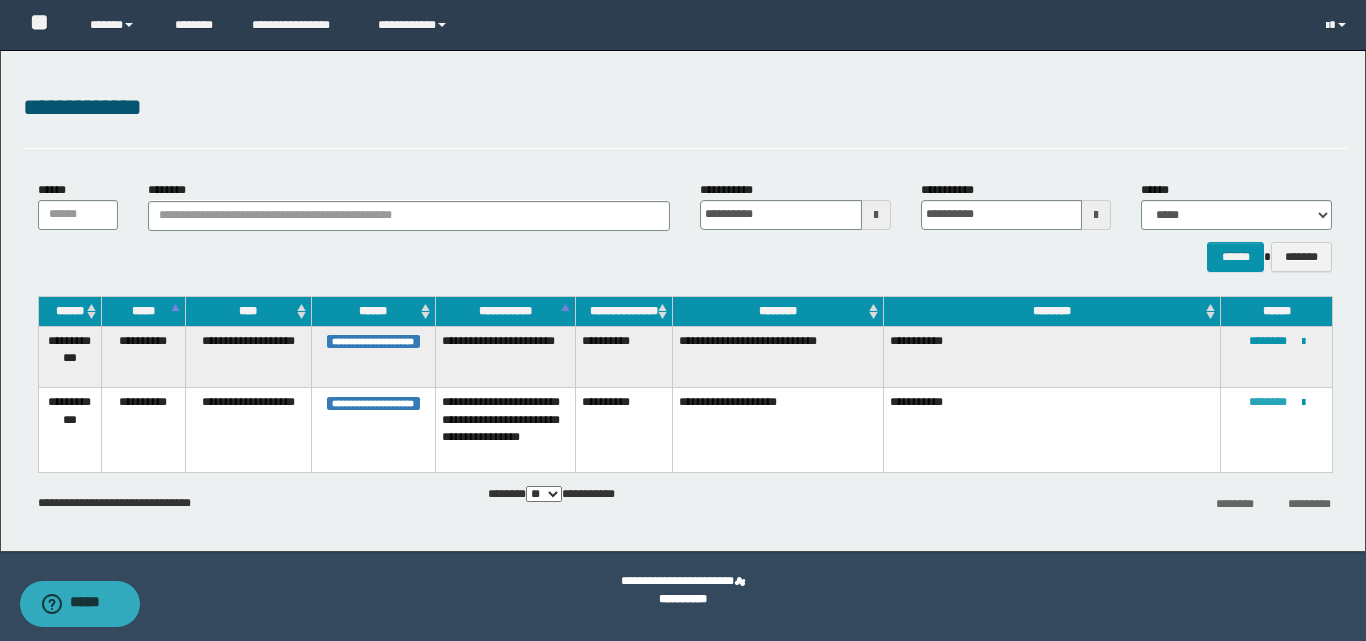 click on "********" at bounding box center [1268, 402] 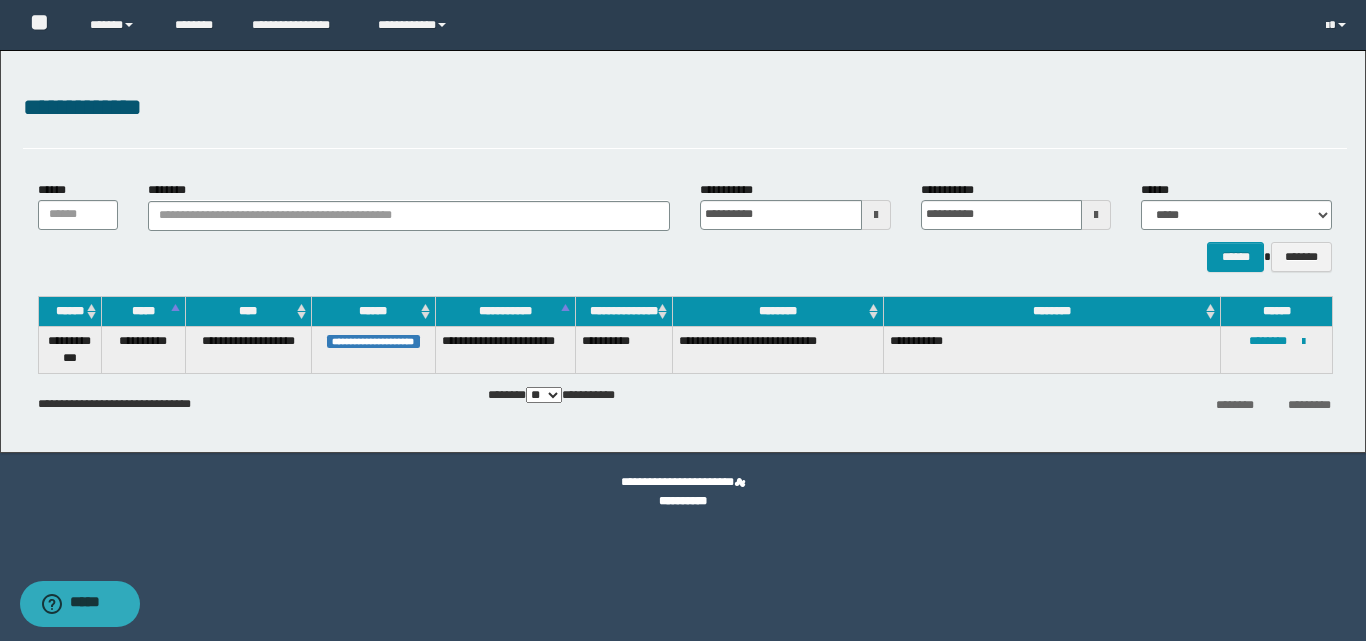click at bounding box center (876, 215) 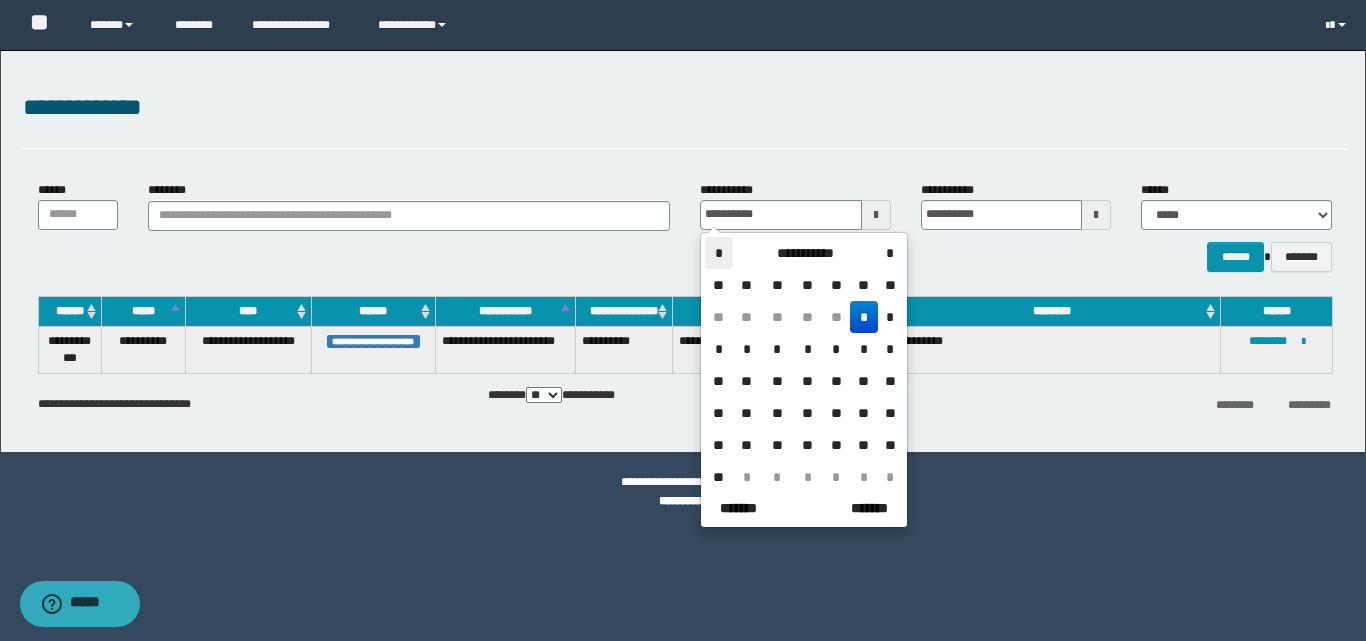 click on "*" at bounding box center (719, 253) 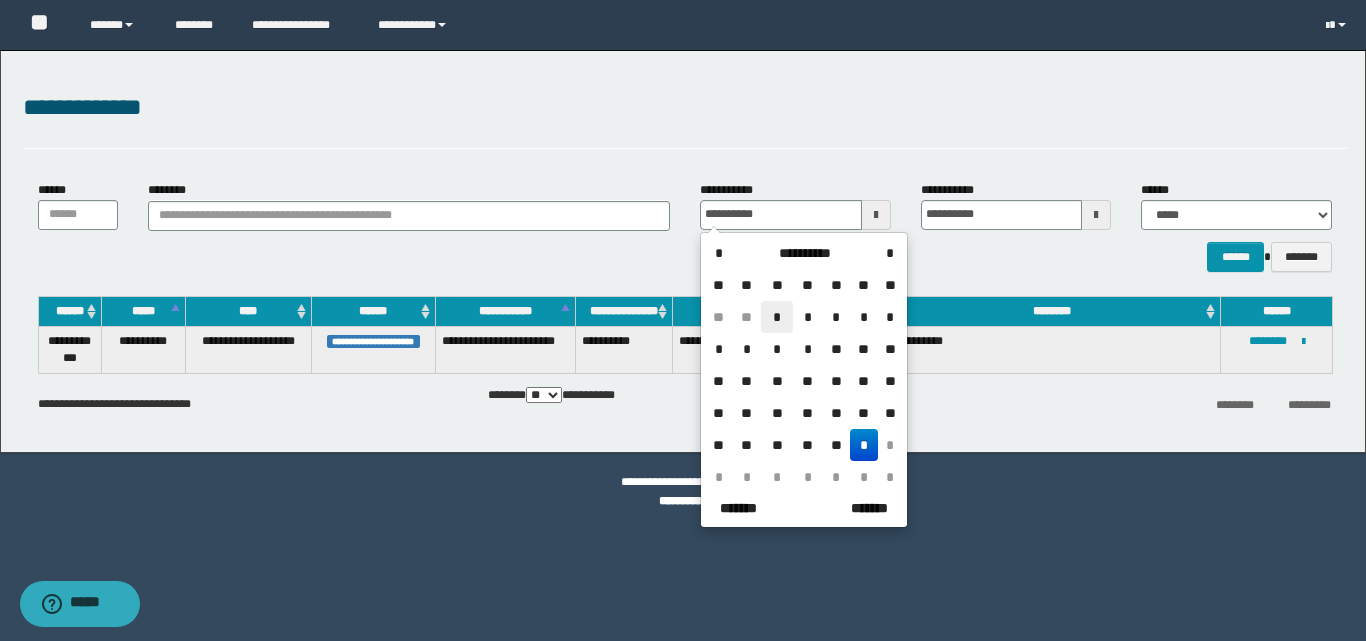 click on "*" at bounding box center [777, 317] 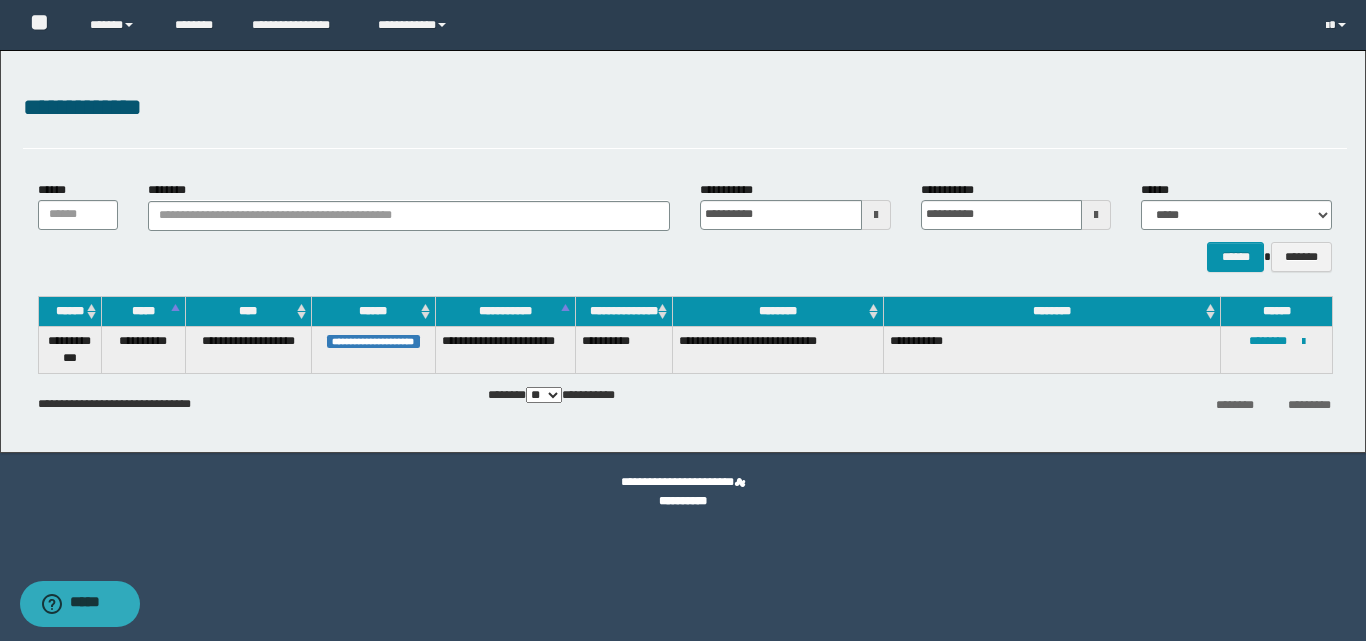 click at bounding box center [1096, 215] 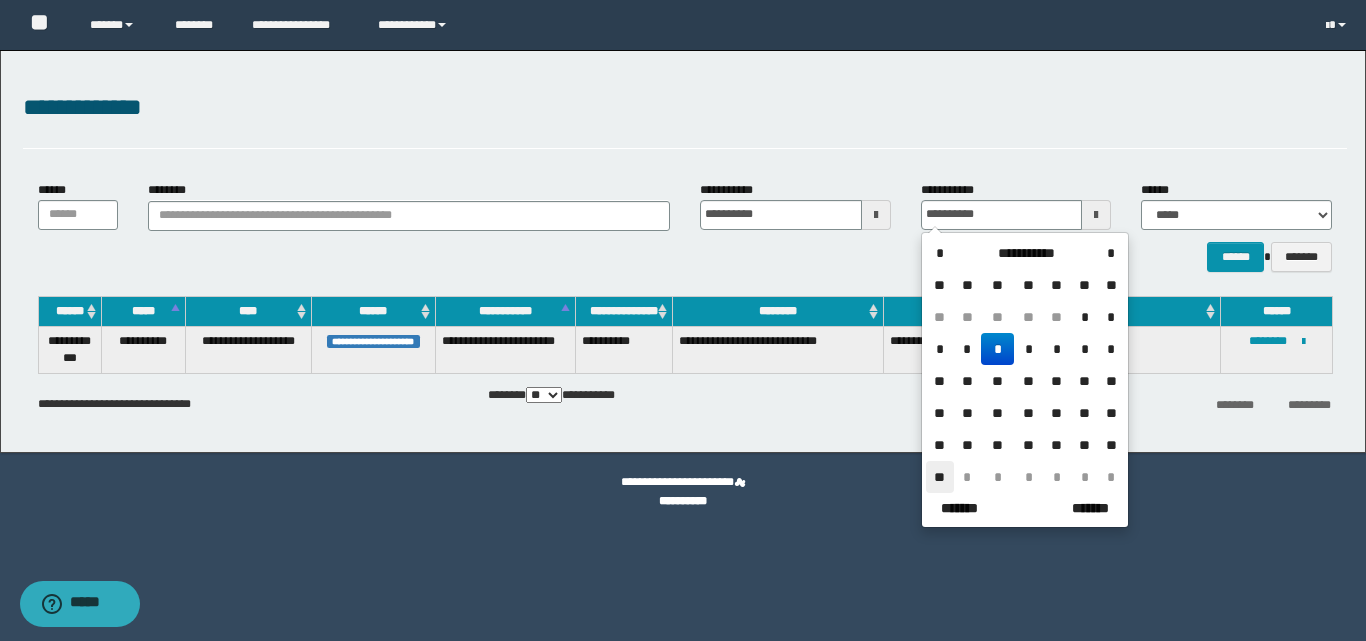 click on "**" at bounding box center (940, 477) 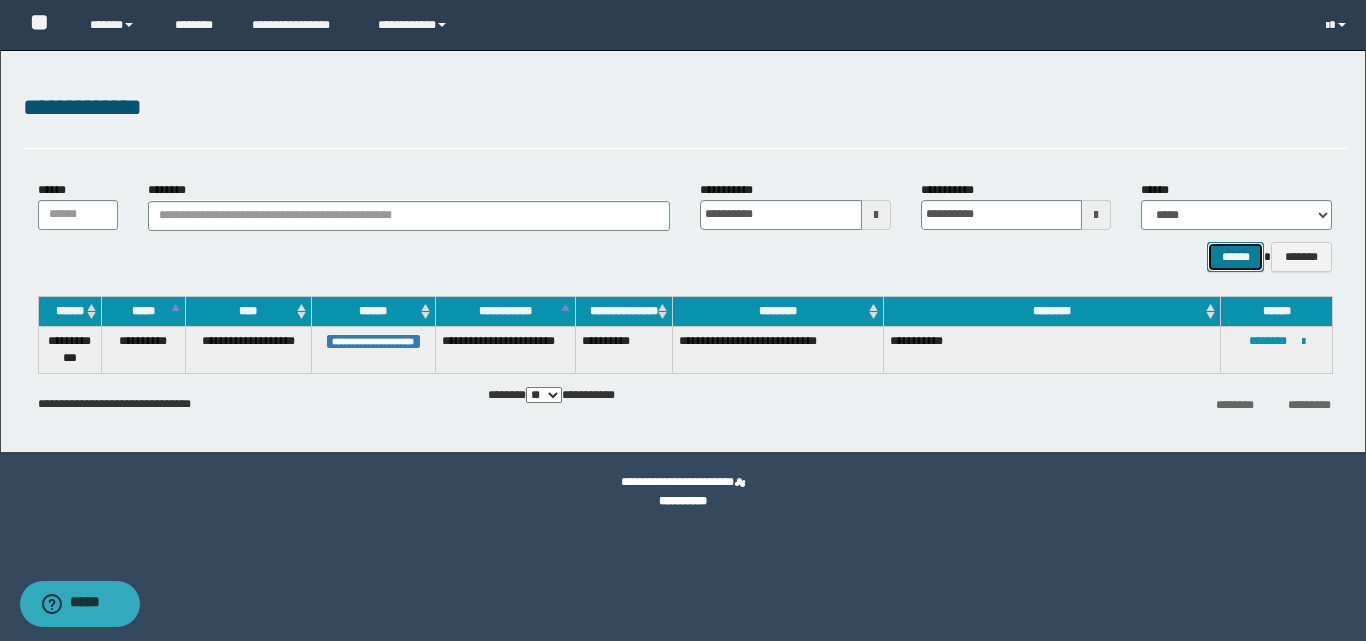 click on "******" at bounding box center (1235, 257) 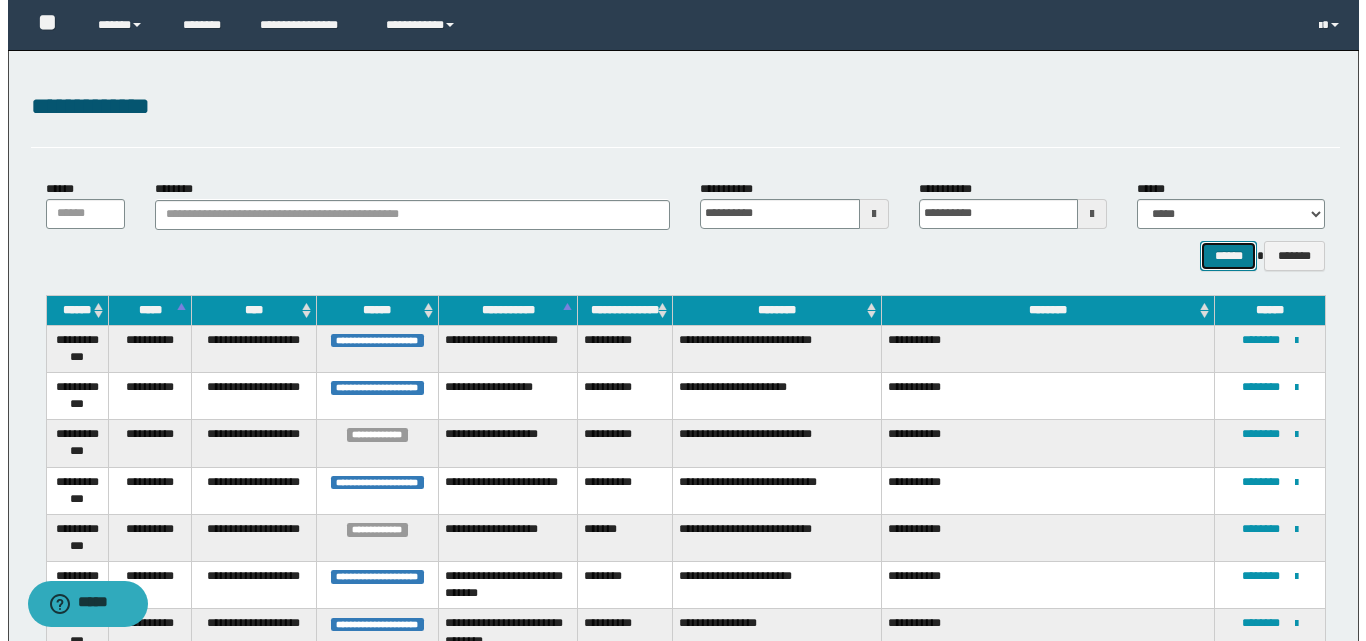 scroll, scrollTop: 0, scrollLeft: 0, axis: both 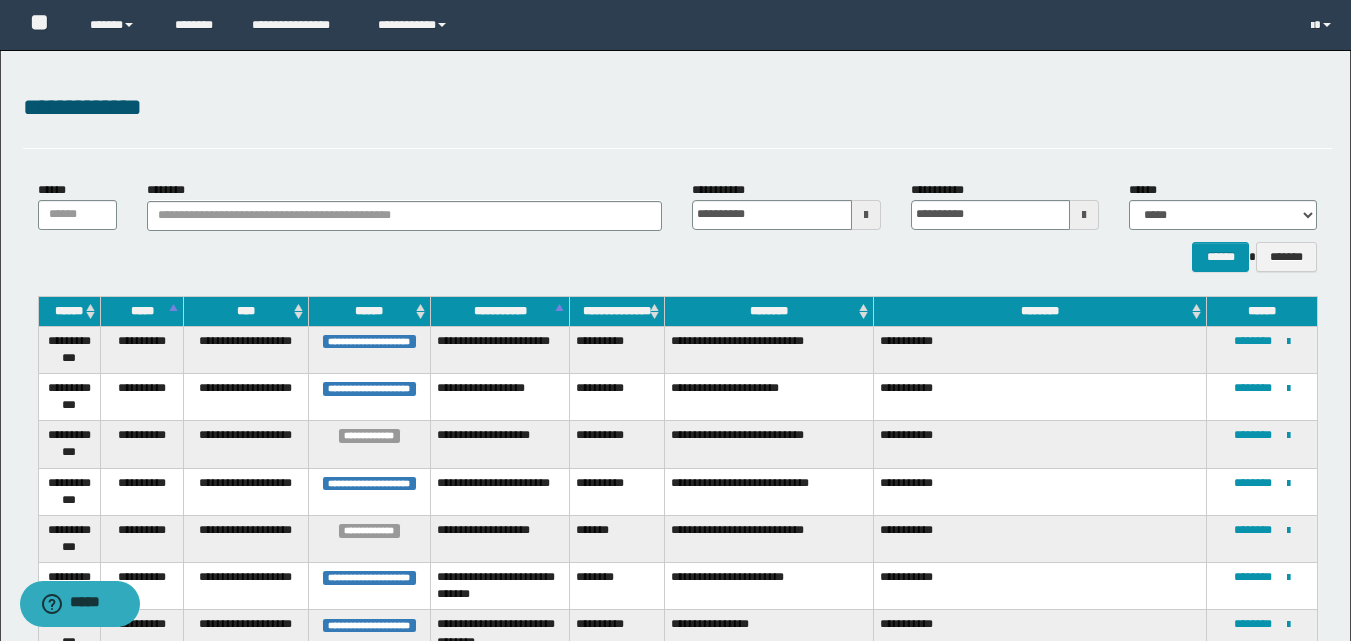 click at bounding box center (1084, 215) 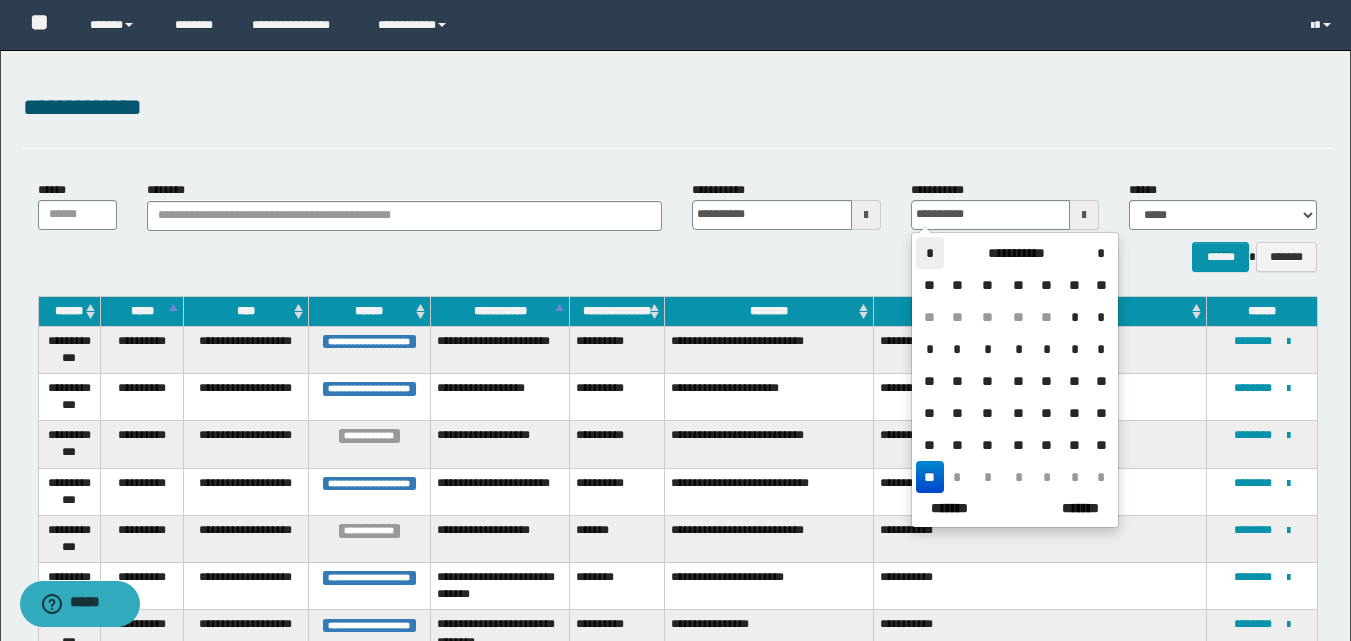 click on "*" at bounding box center (930, 253) 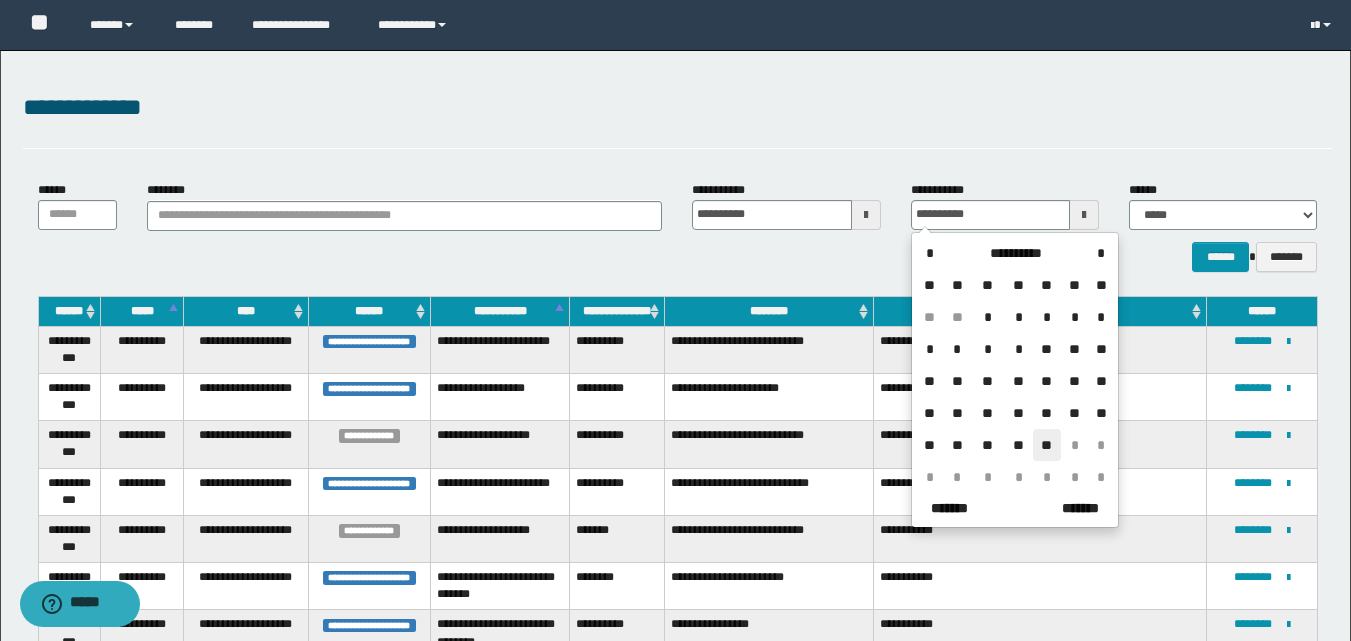 click on "**" at bounding box center [1047, 445] 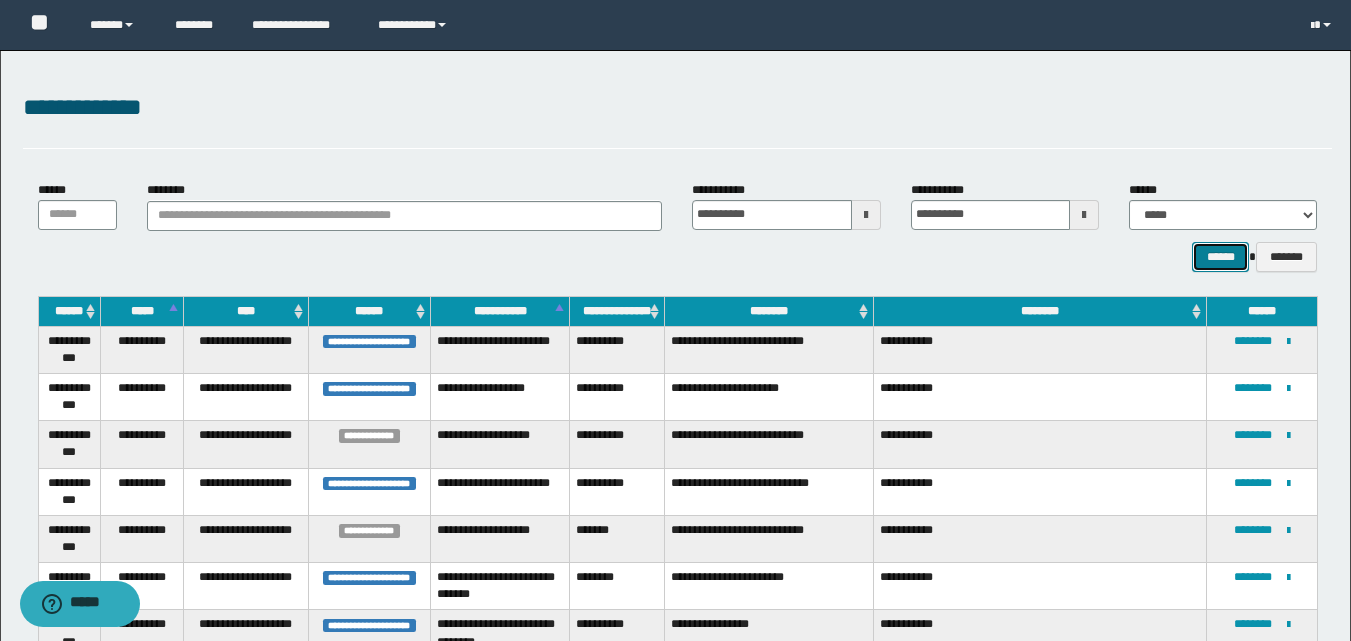 click on "******" at bounding box center (1220, 257) 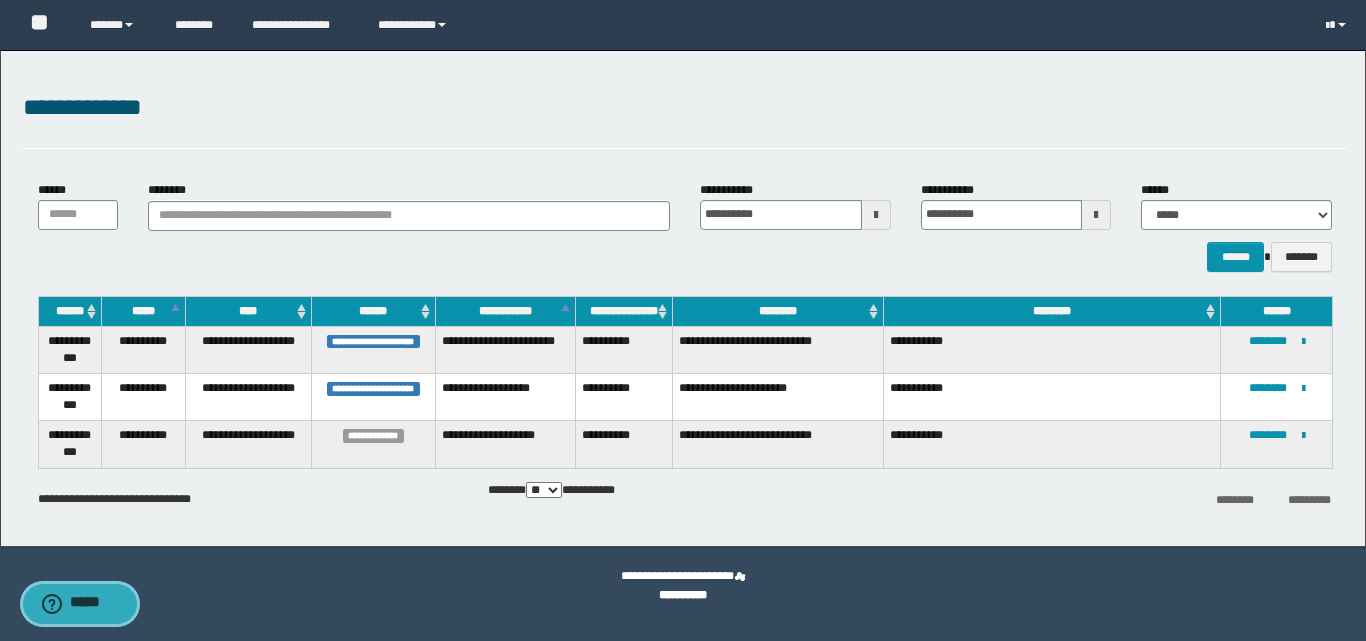 click at bounding box center (56, 604) 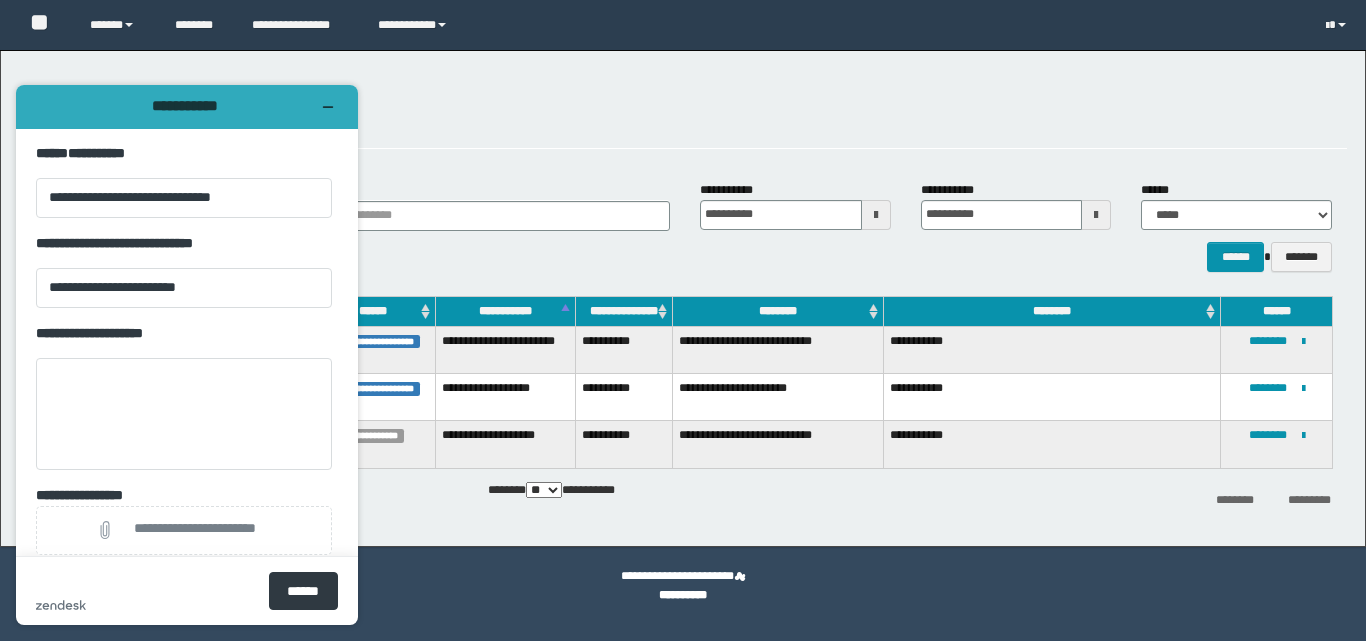 scroll, scrollTop: 0, scrollLeft: 0, axis: both 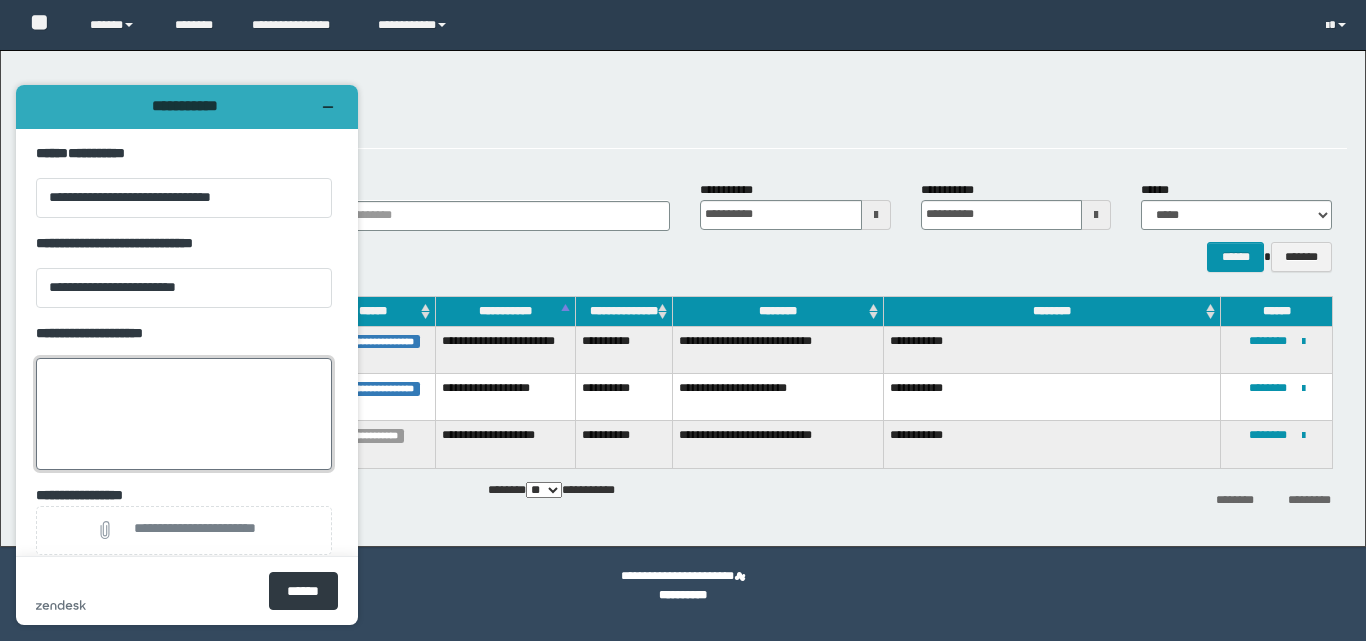 click on "**********" at bounding box center (184, 414) 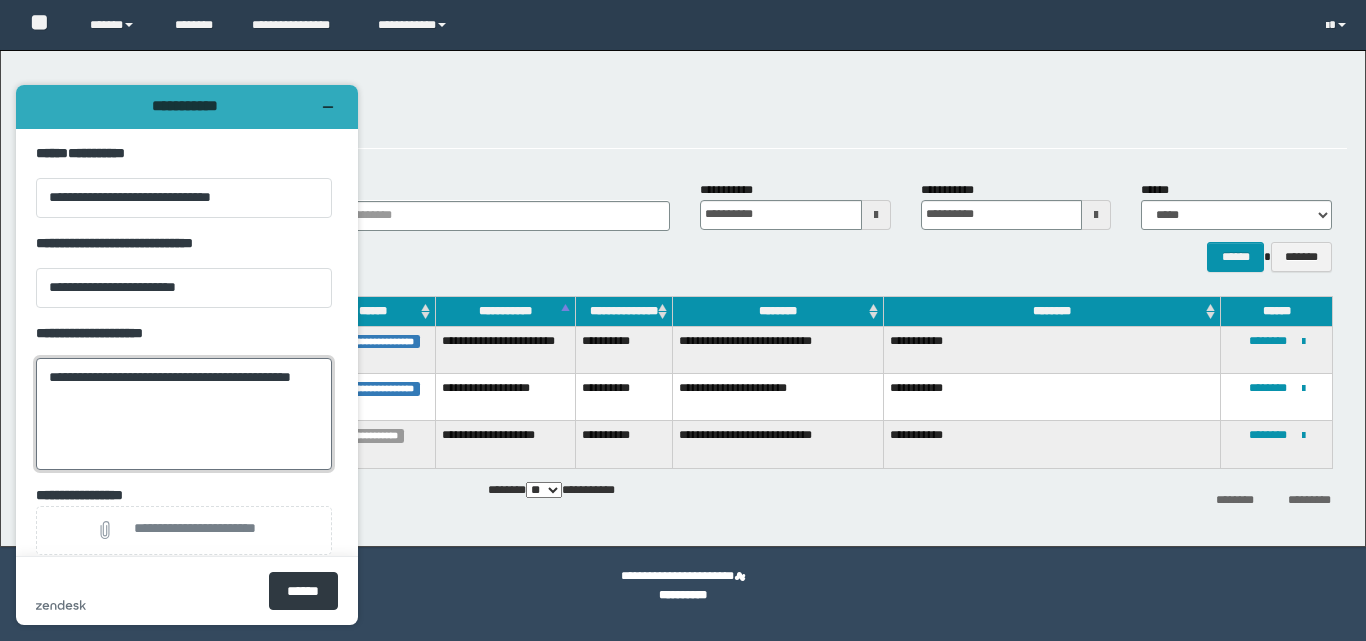 type on "**********" 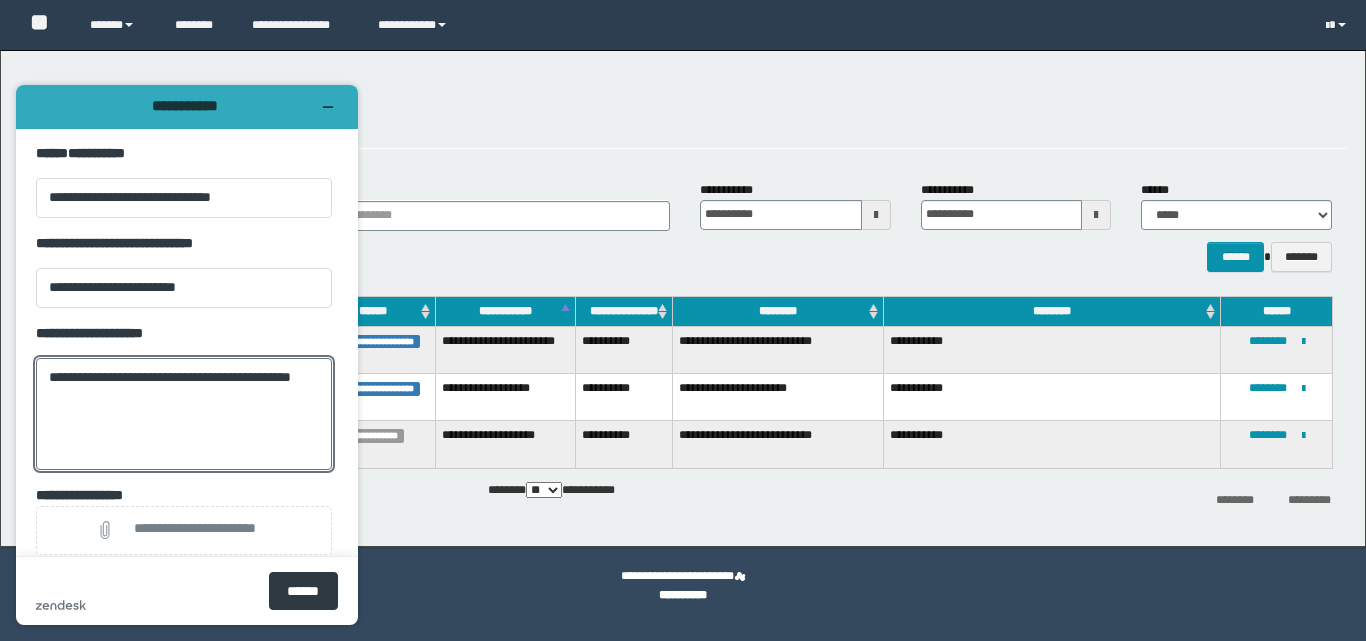 click on "**********" at bounding box center [683, 586] 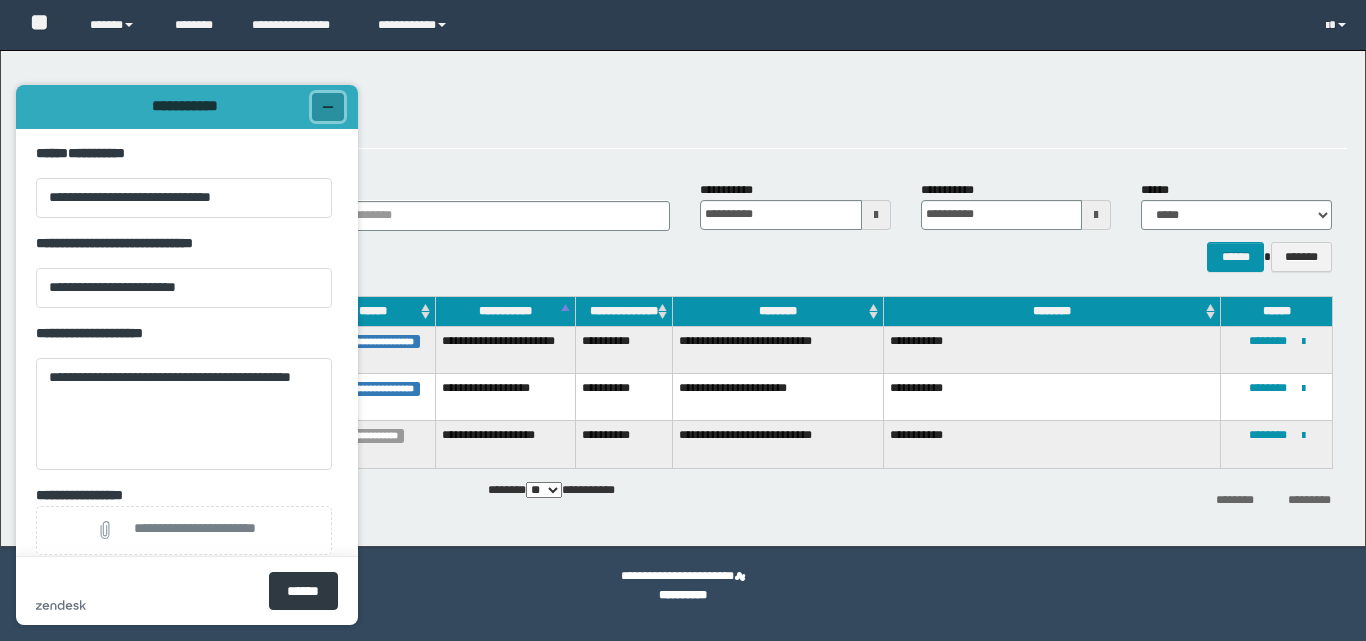 click 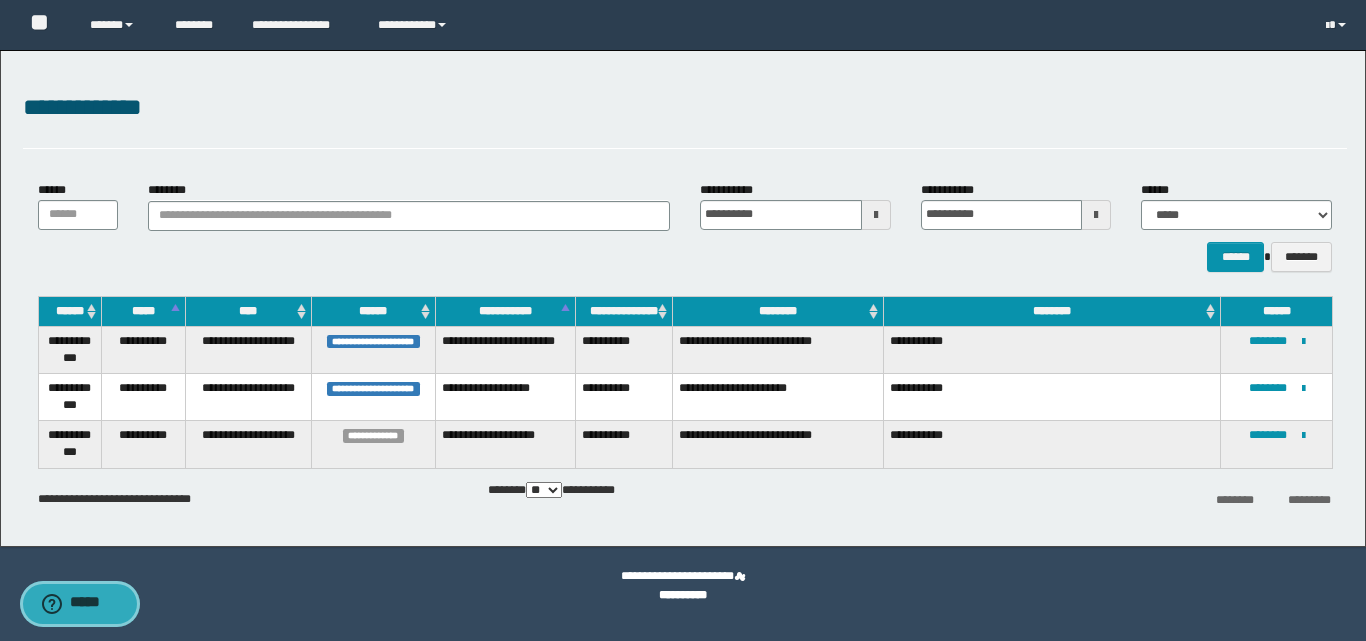 type 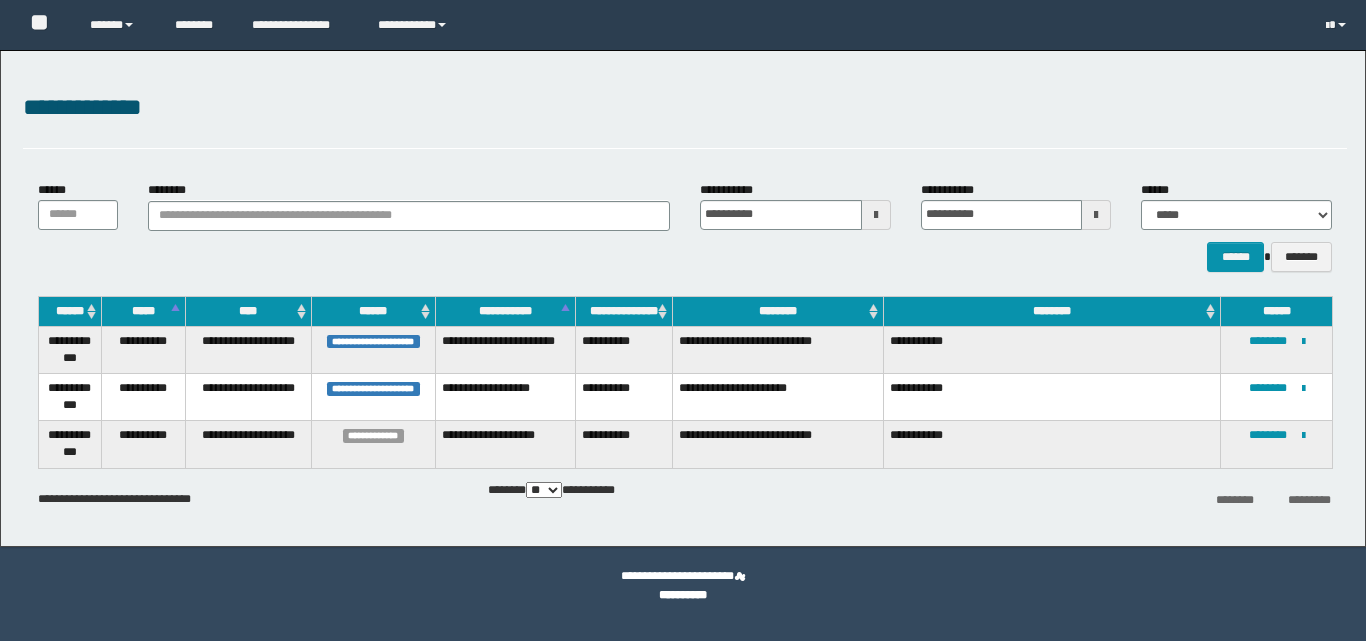 scroll, scrollTop: 0, scrollLeft: 0, axis: both 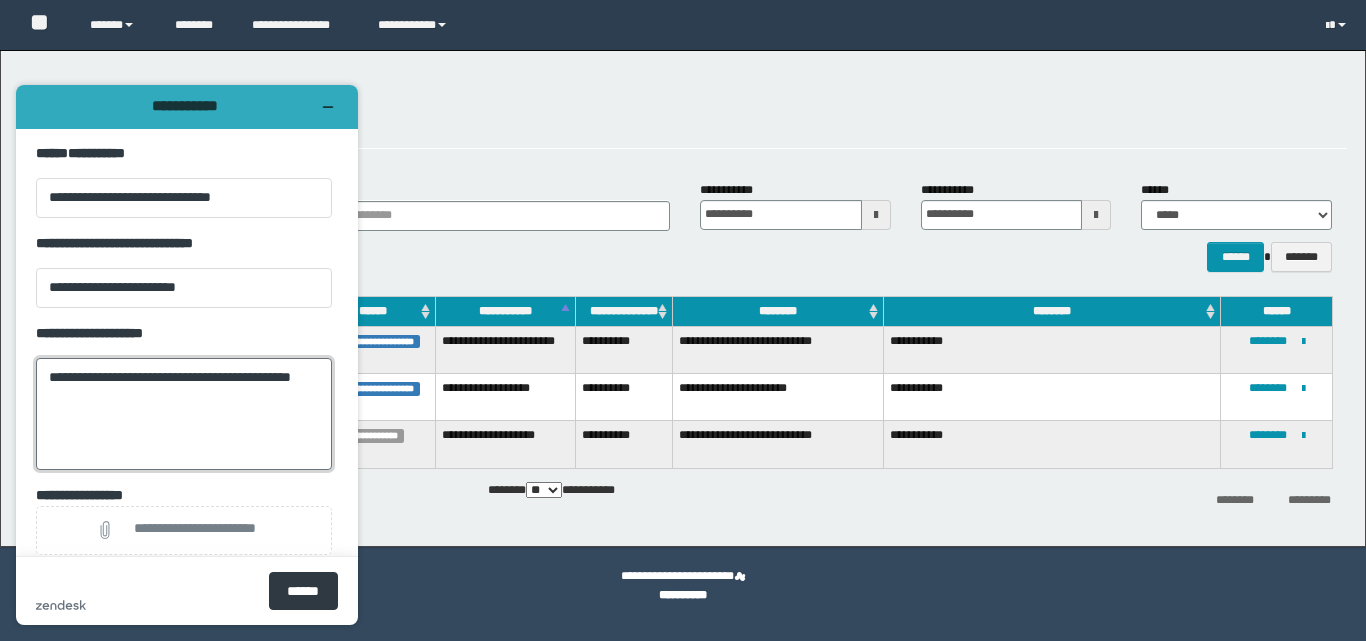 click on "**********" at bounding box center (184, 414) 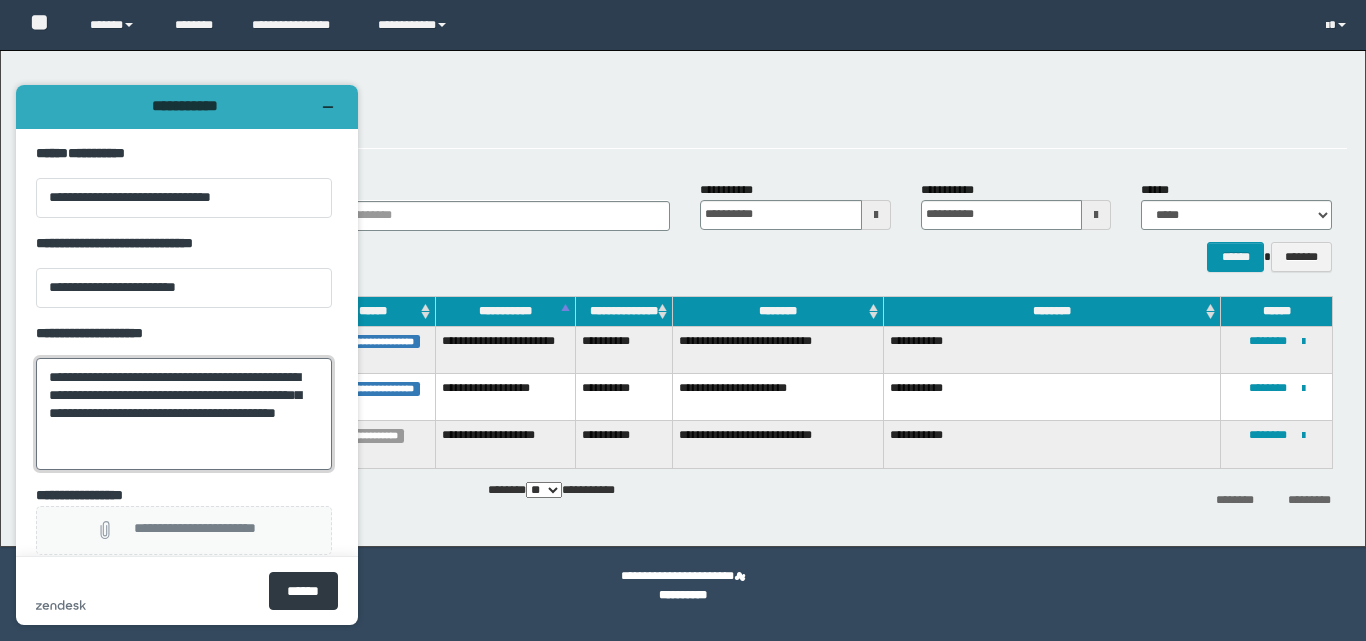 type on "**********" 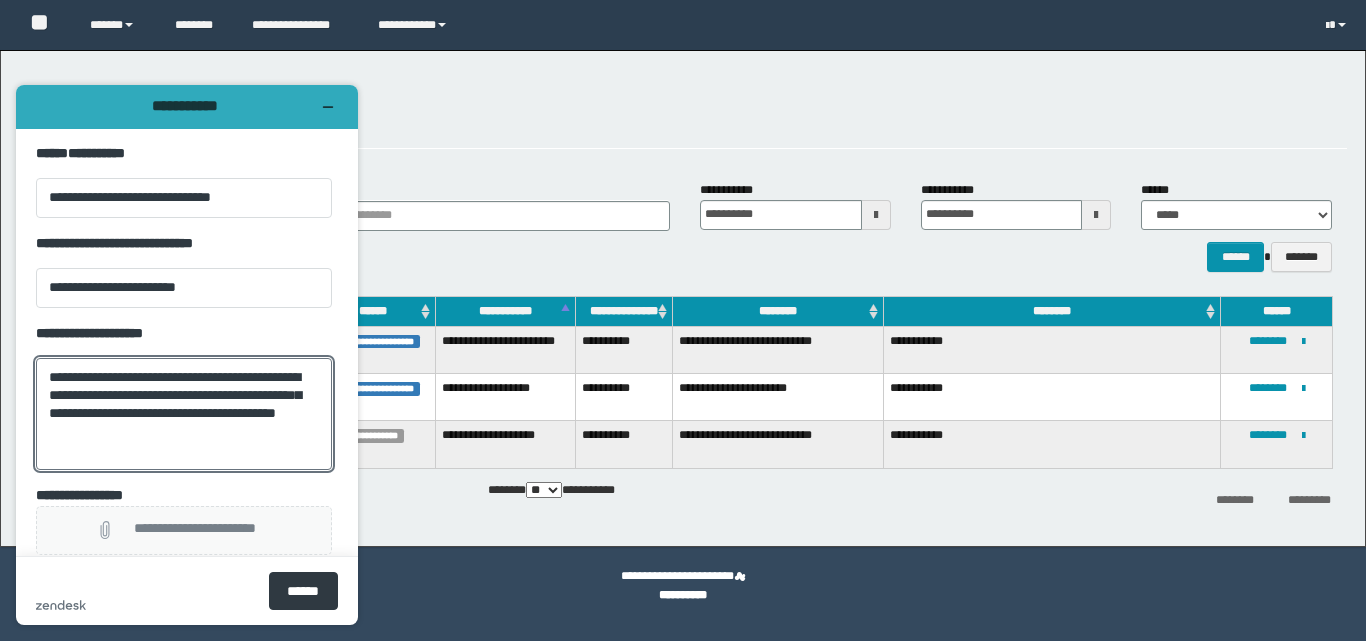click on "**********" at bounding box center (195, 530) 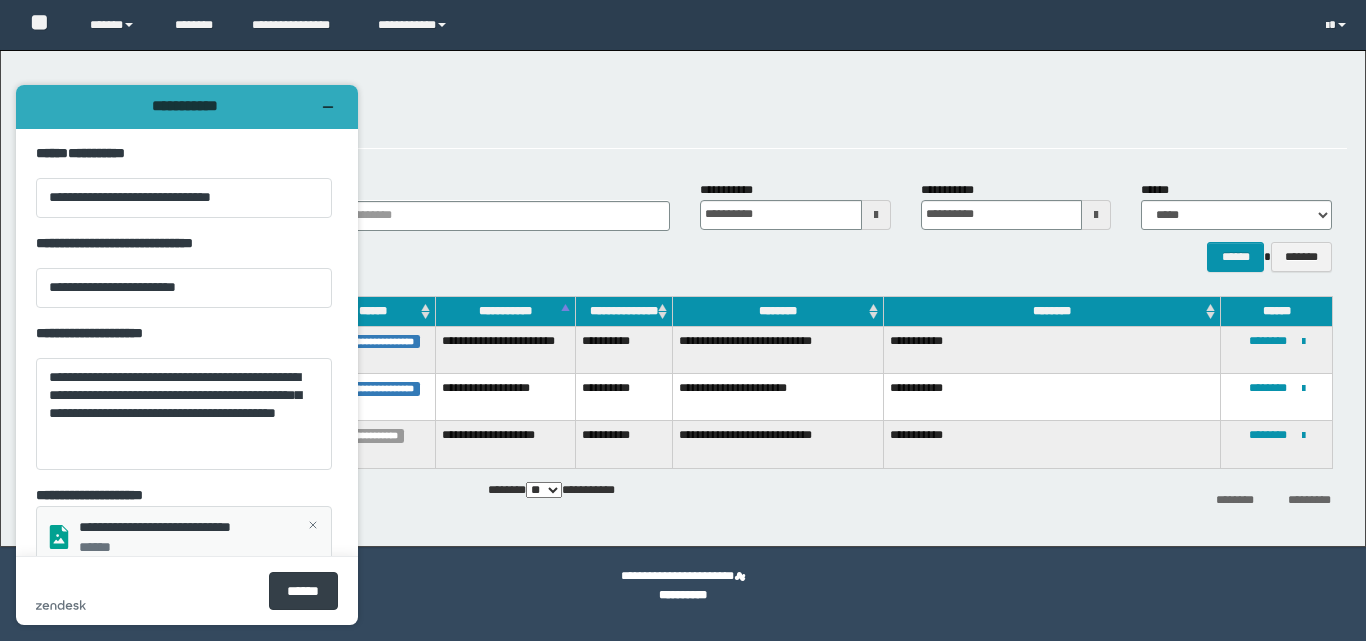click on "******" at bounding box center [303, 591] 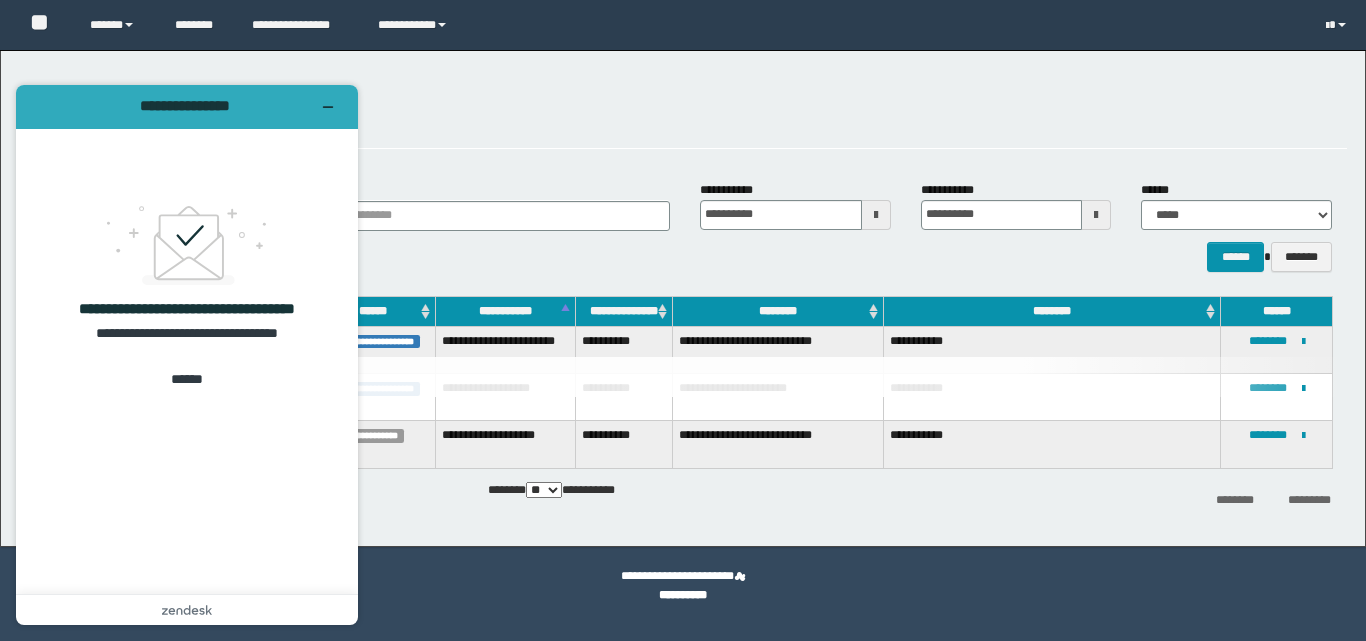 click on "**********" at bounding box center [685, 108] 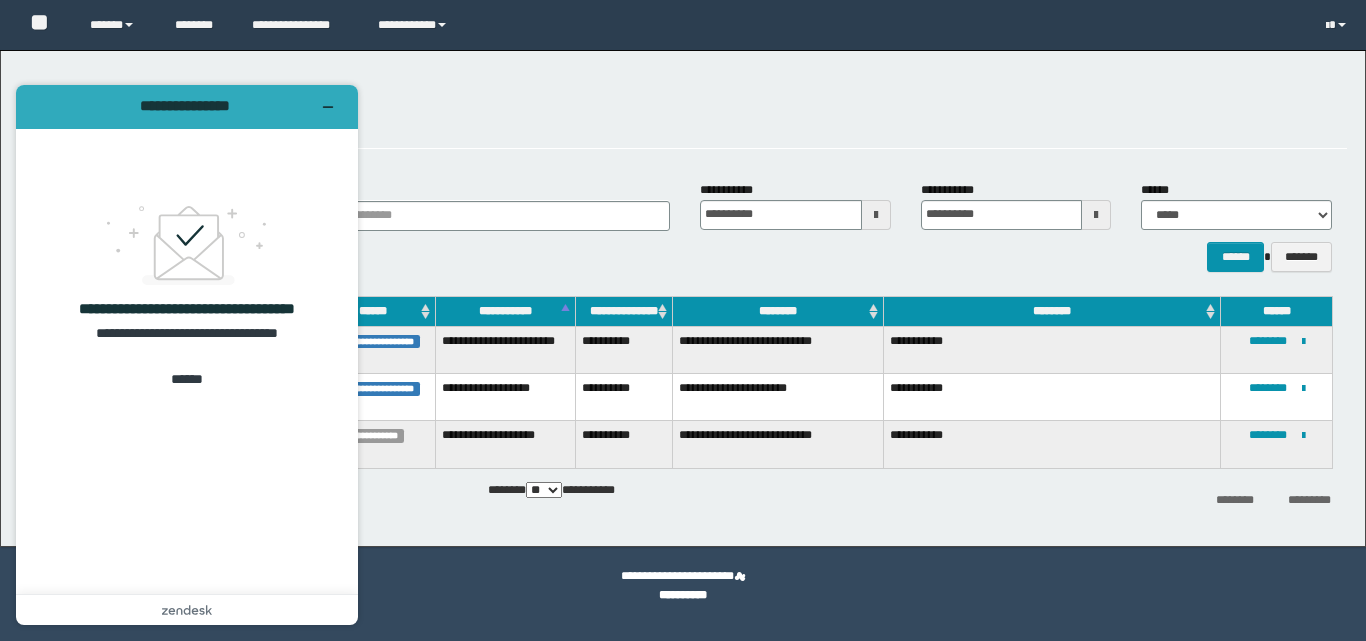 click at bounding box center [876, 215] 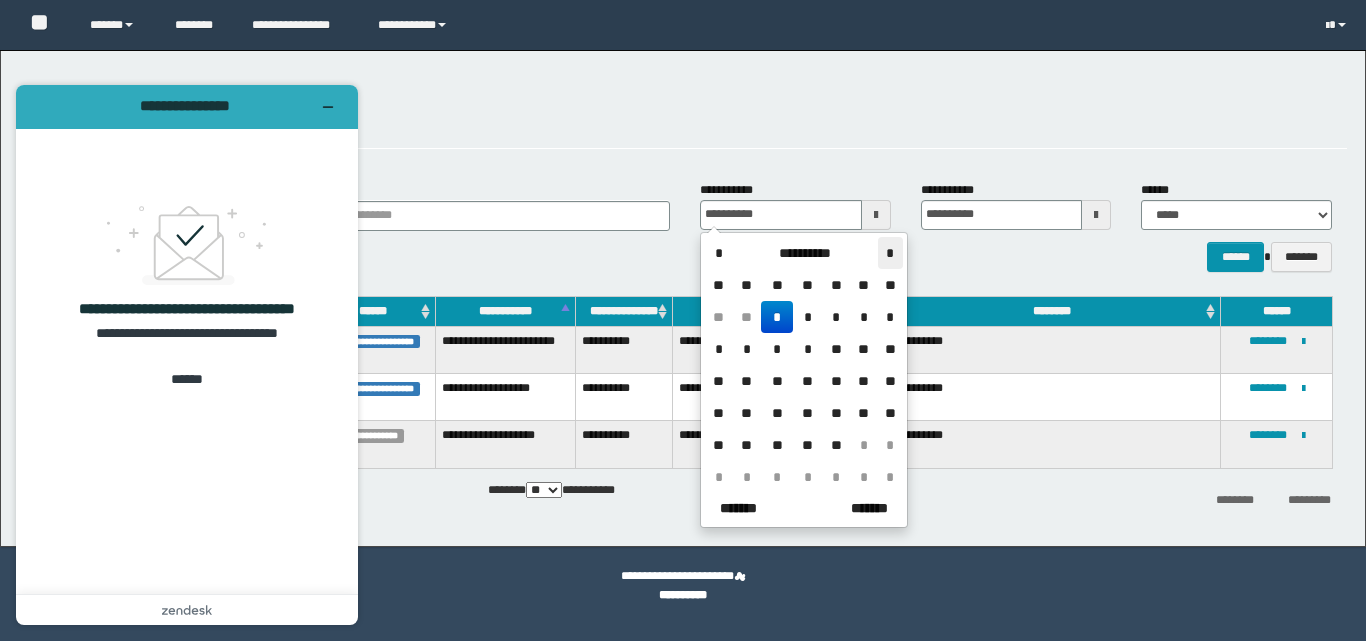 click on "*" at bounding box center (890, 253) 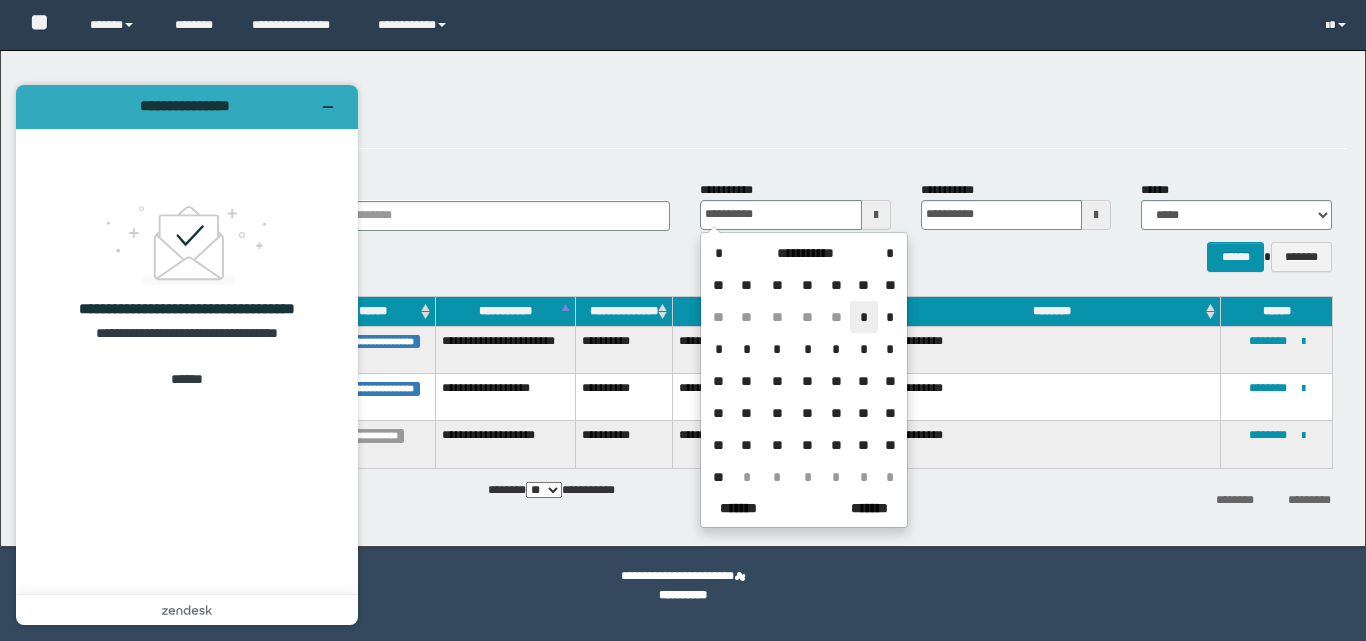 click on "*" at bounding box center (864, 317) 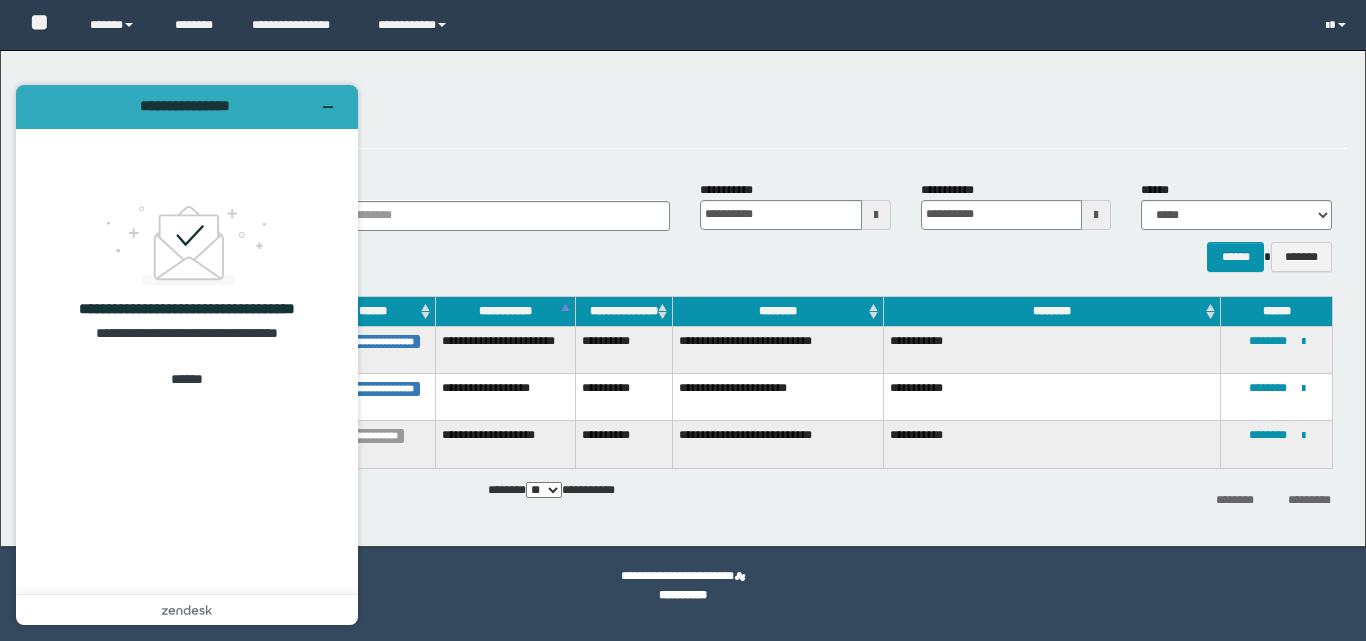click at bounding box center (1096, 215) 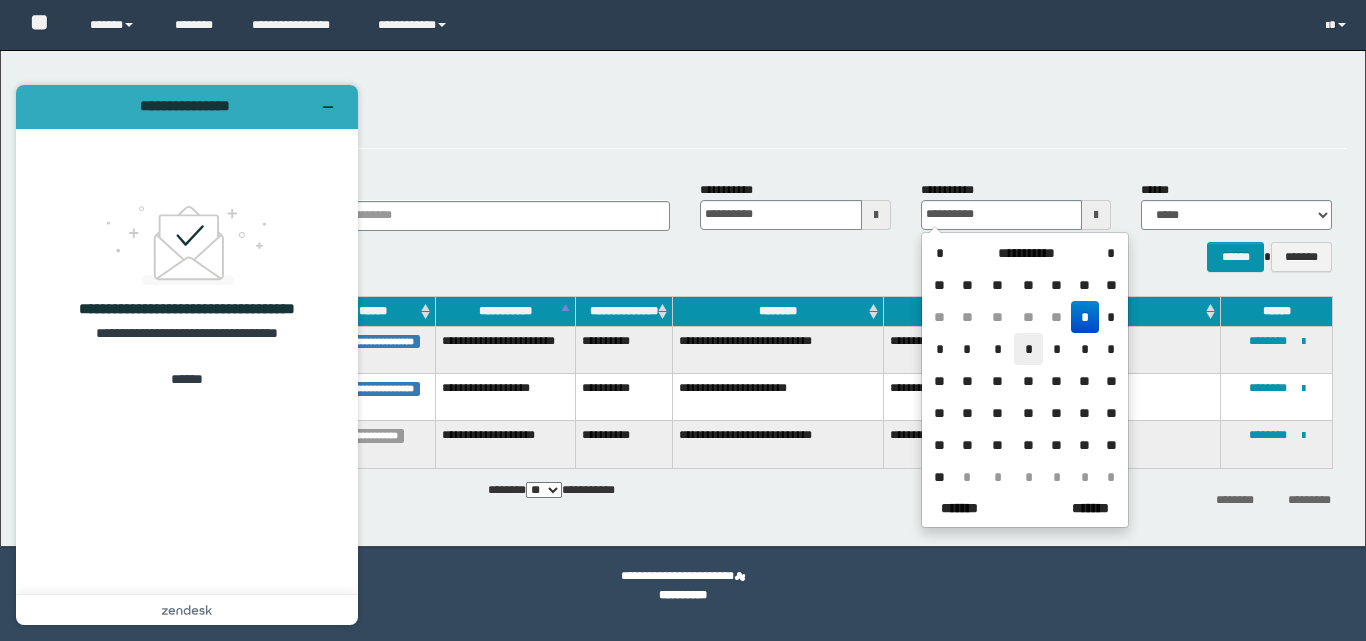 click on "*" at bounding box center [1028, 349] 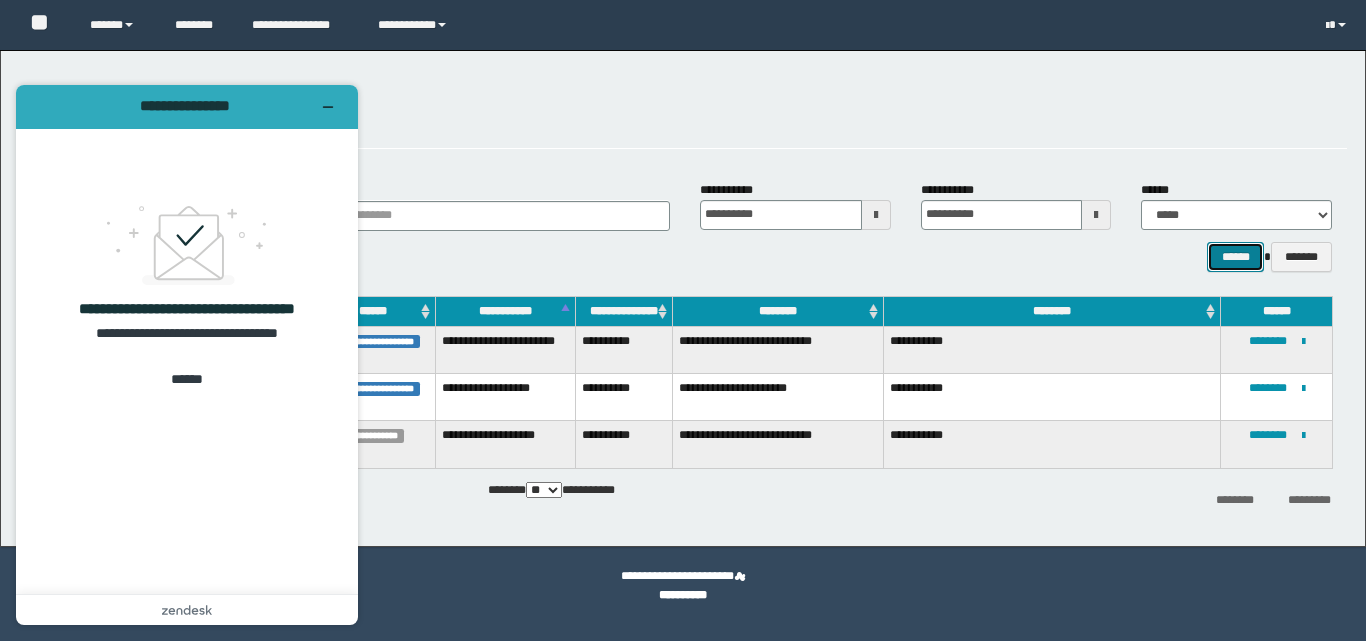 click on "******" at bounding box center [1235, 257] 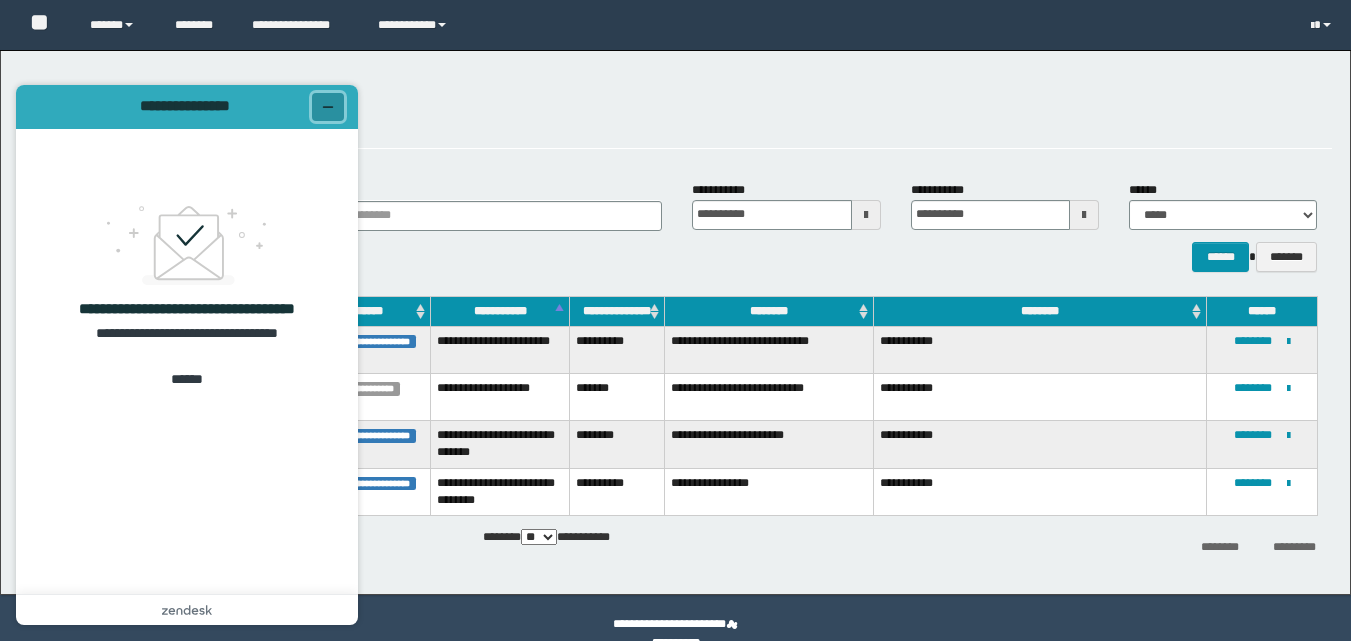 click 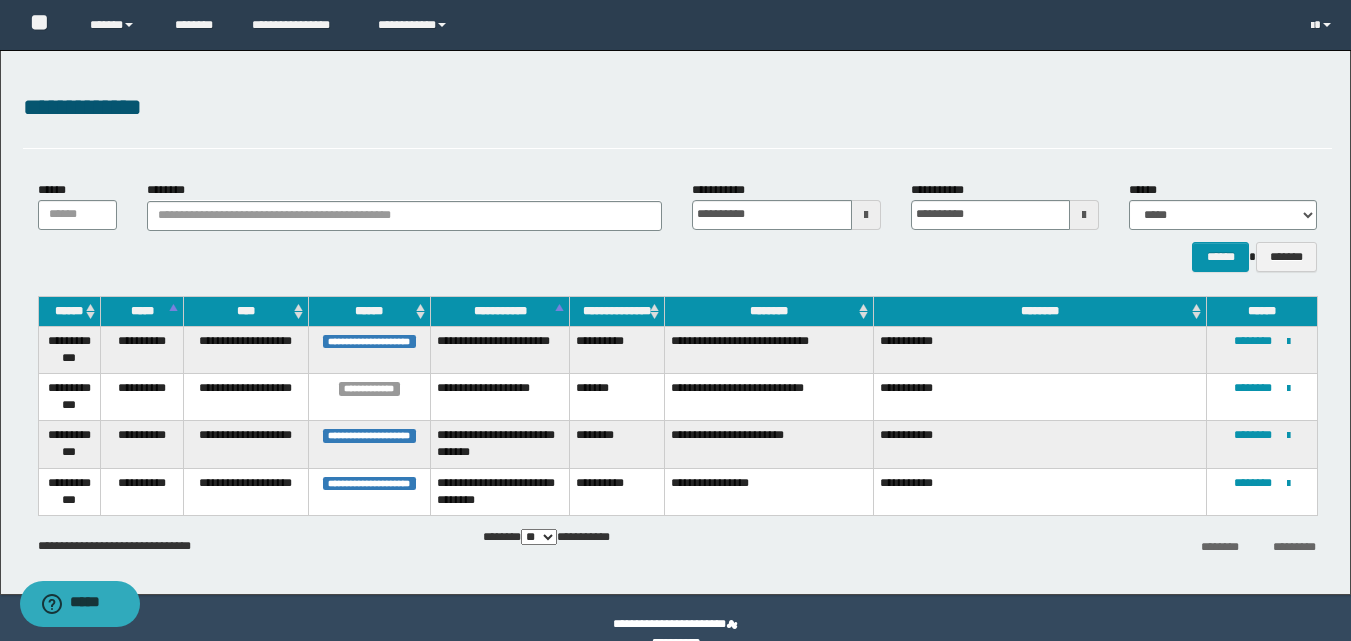 click at bounding box center [866, 215] 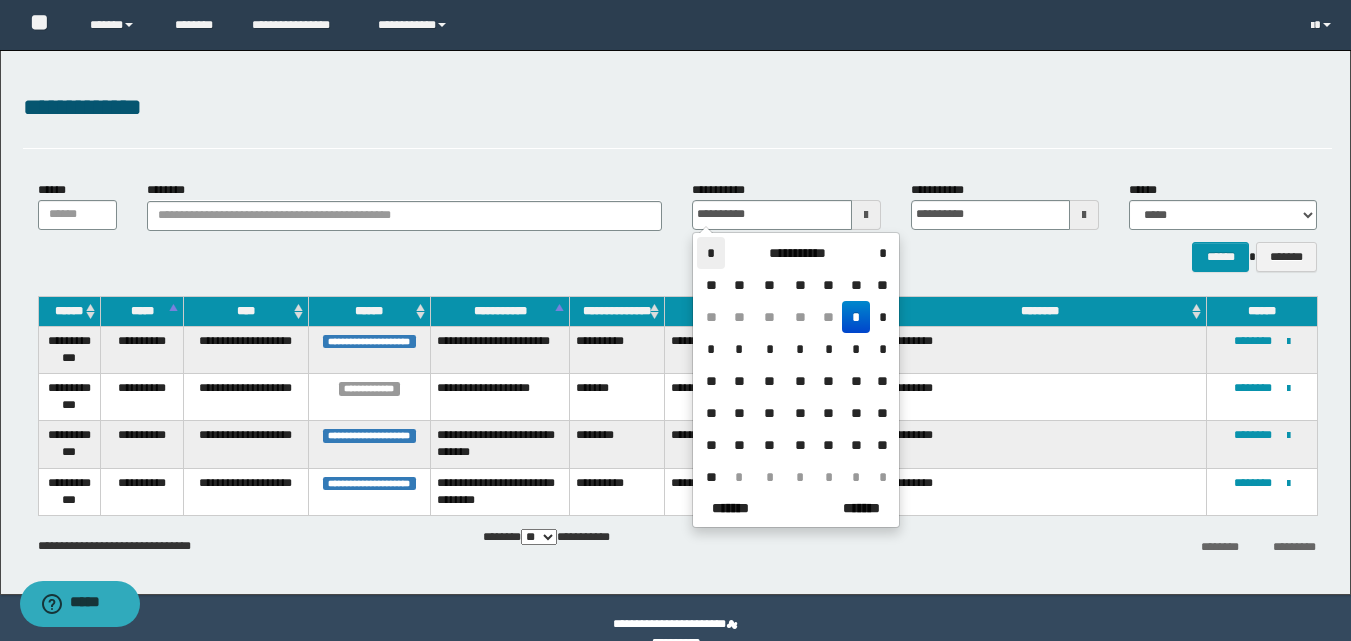 click on "*" at bounding box center (711, 253) 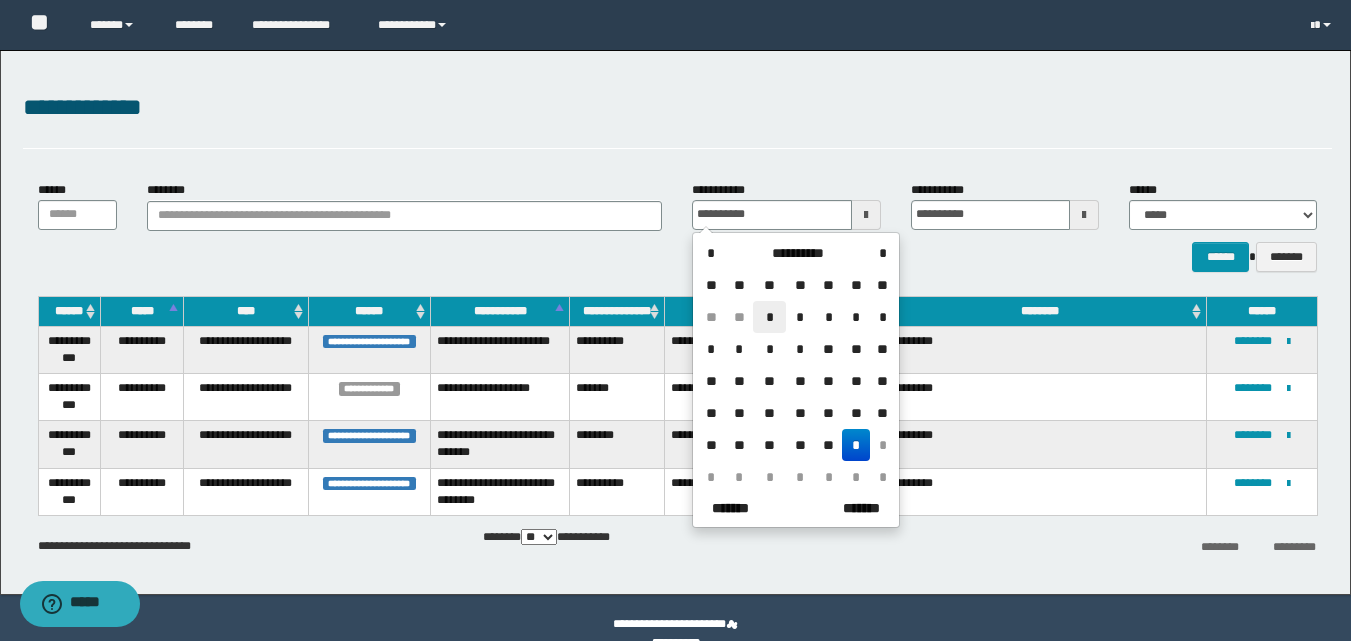 click on "*" at bounding box center (769, 317) 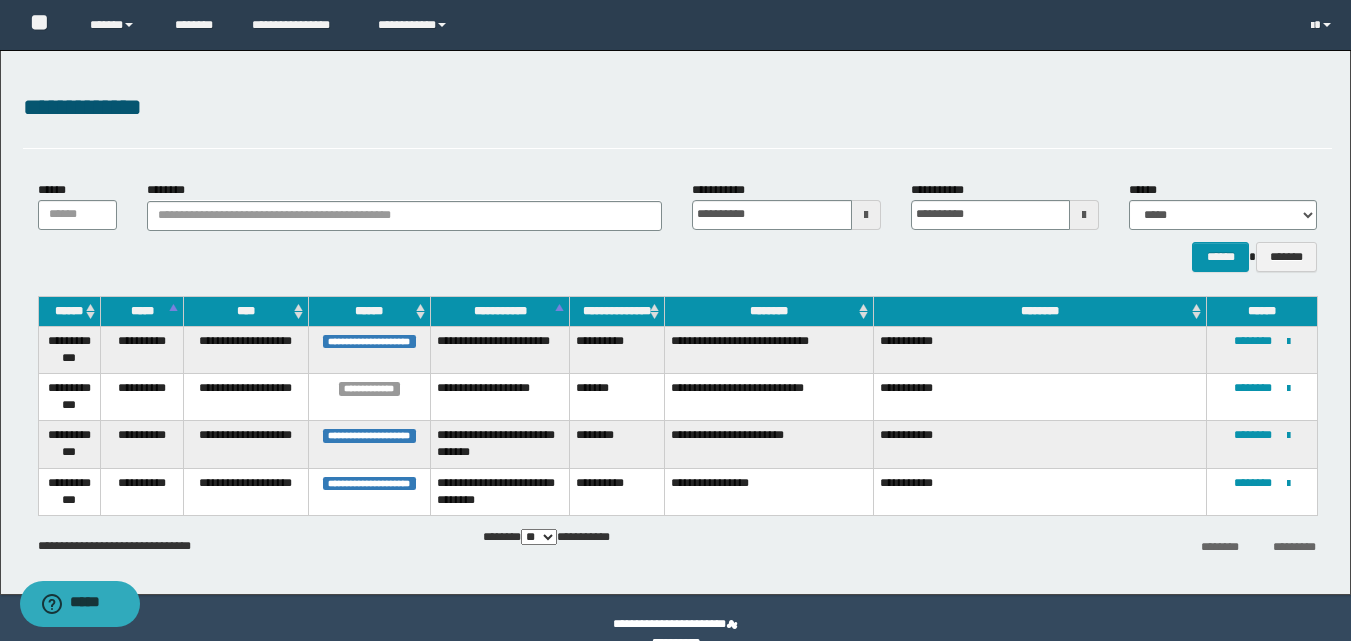 click at bounding box center (1084, 215) 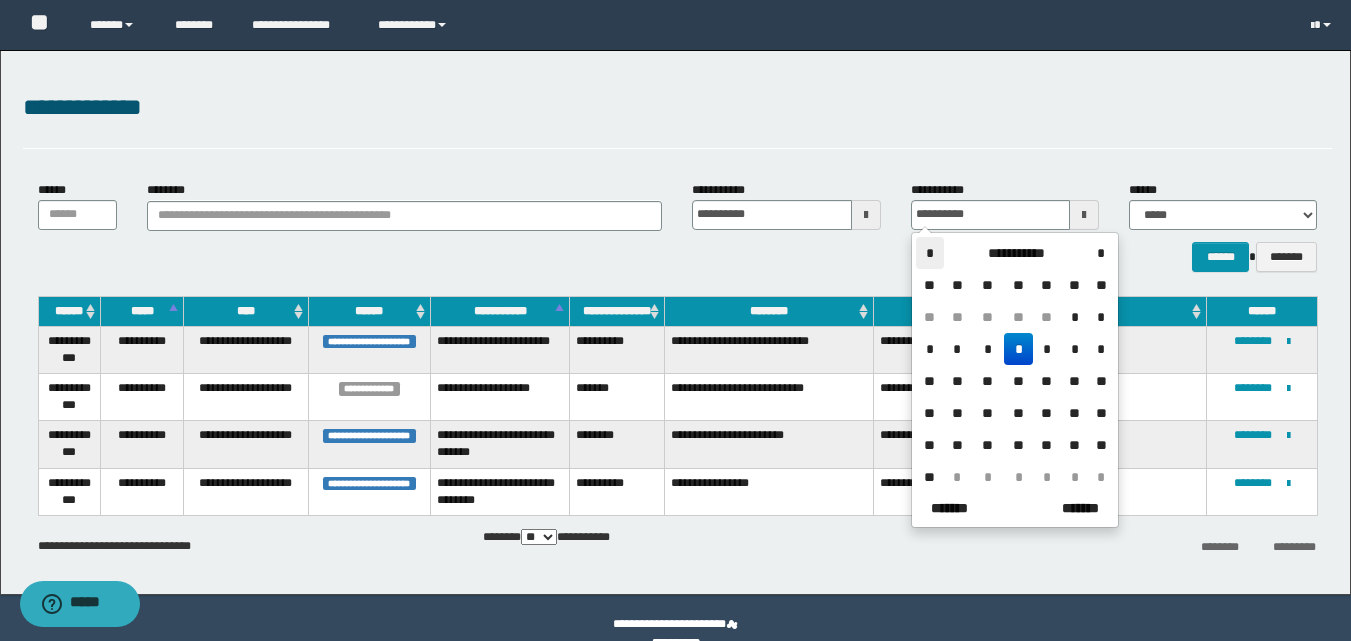 click on "*" at bounding box center [930, 253] 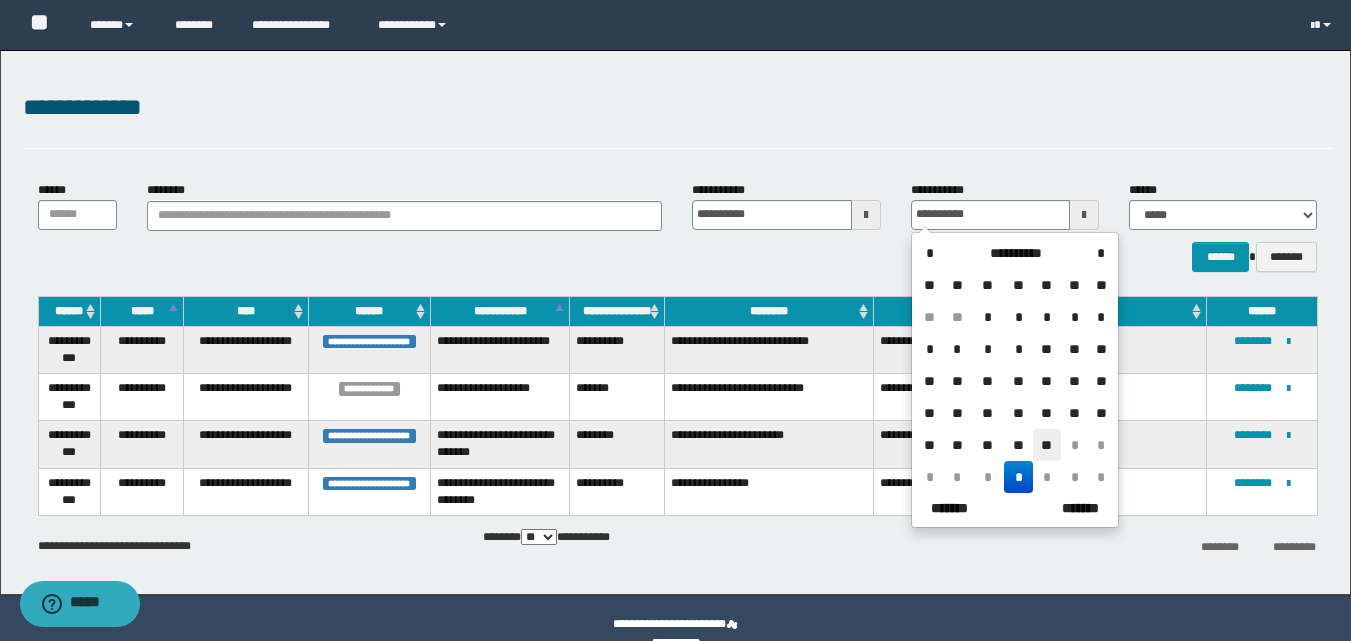 click on "**" at bounding box center (1047, 445) 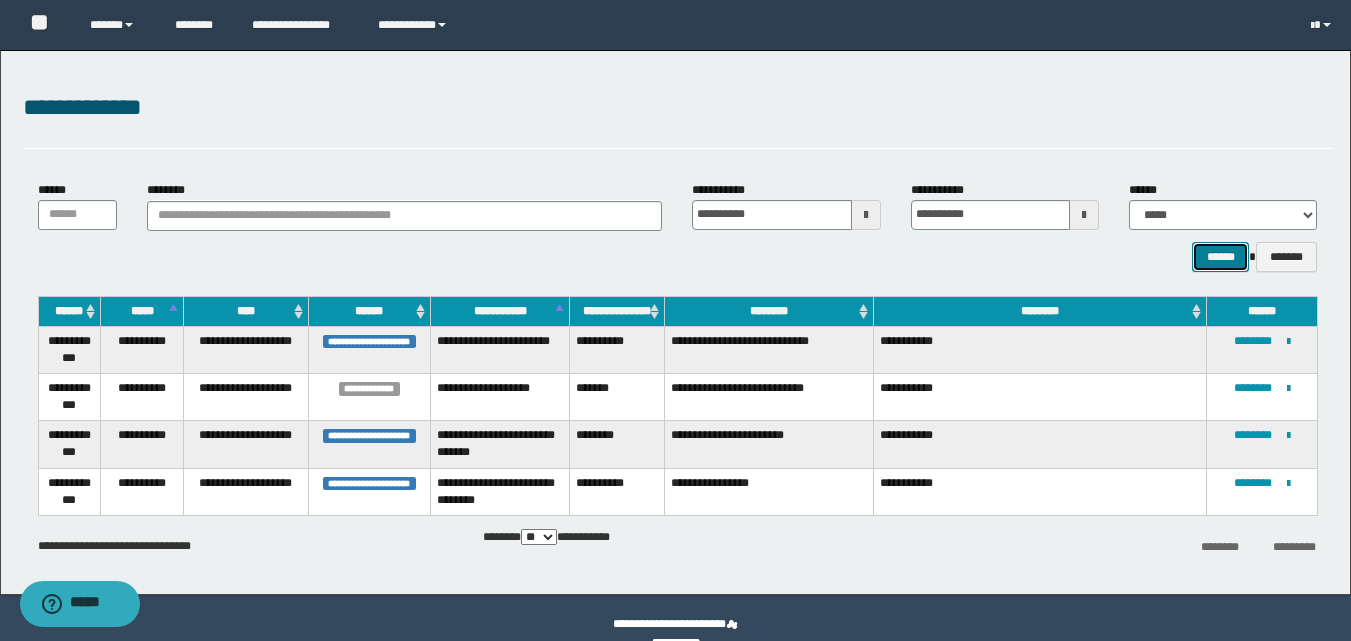 click on "******" at bounding box center (1220, 257) 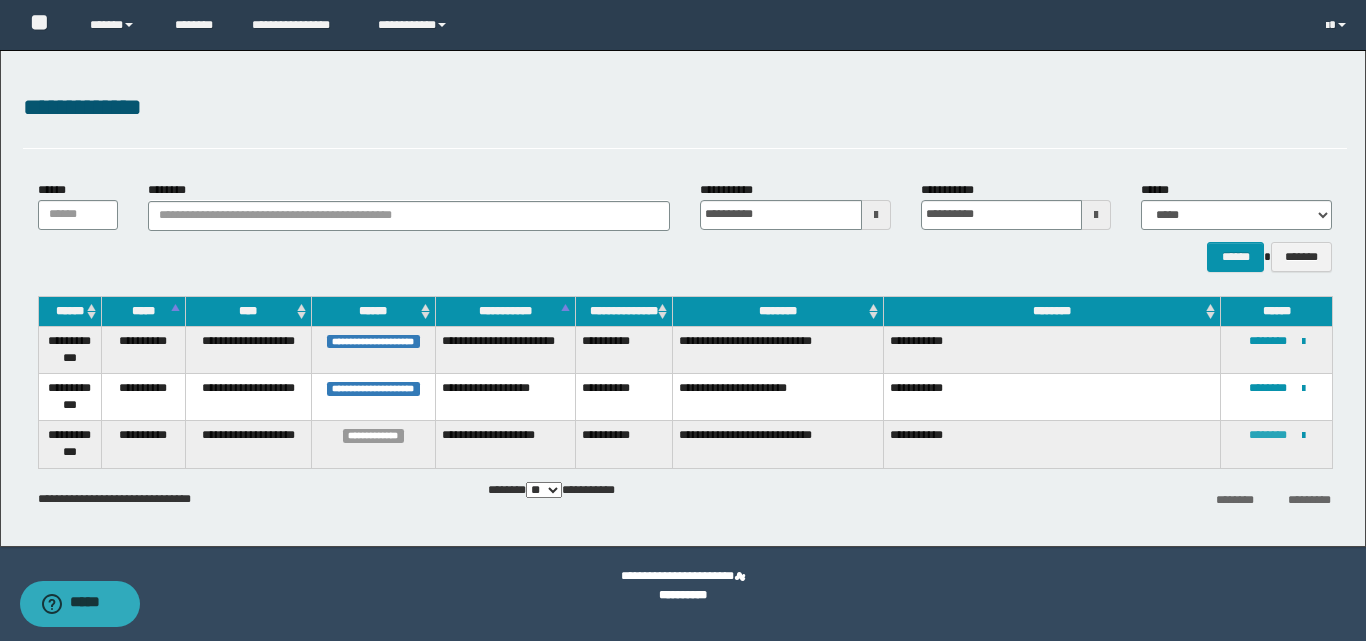 click on "********" at bounding box center [1268, 435] 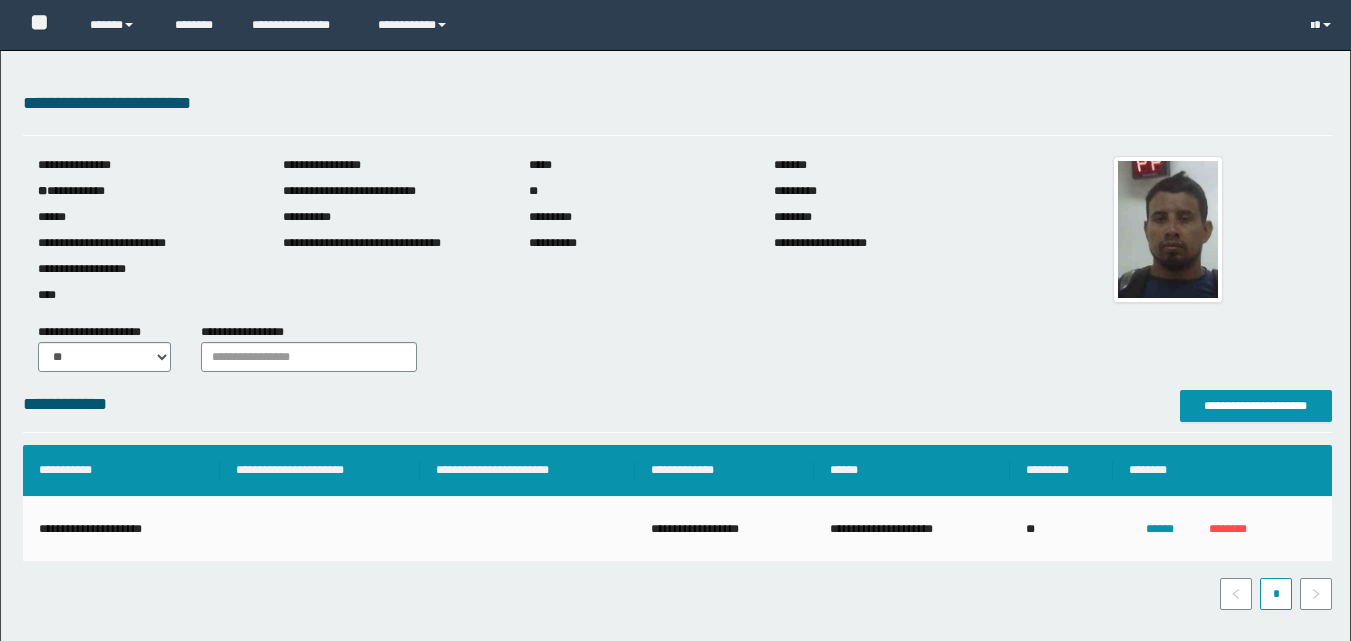 scroll, scrollTop: 0, scrollLeft: 0, axis: both 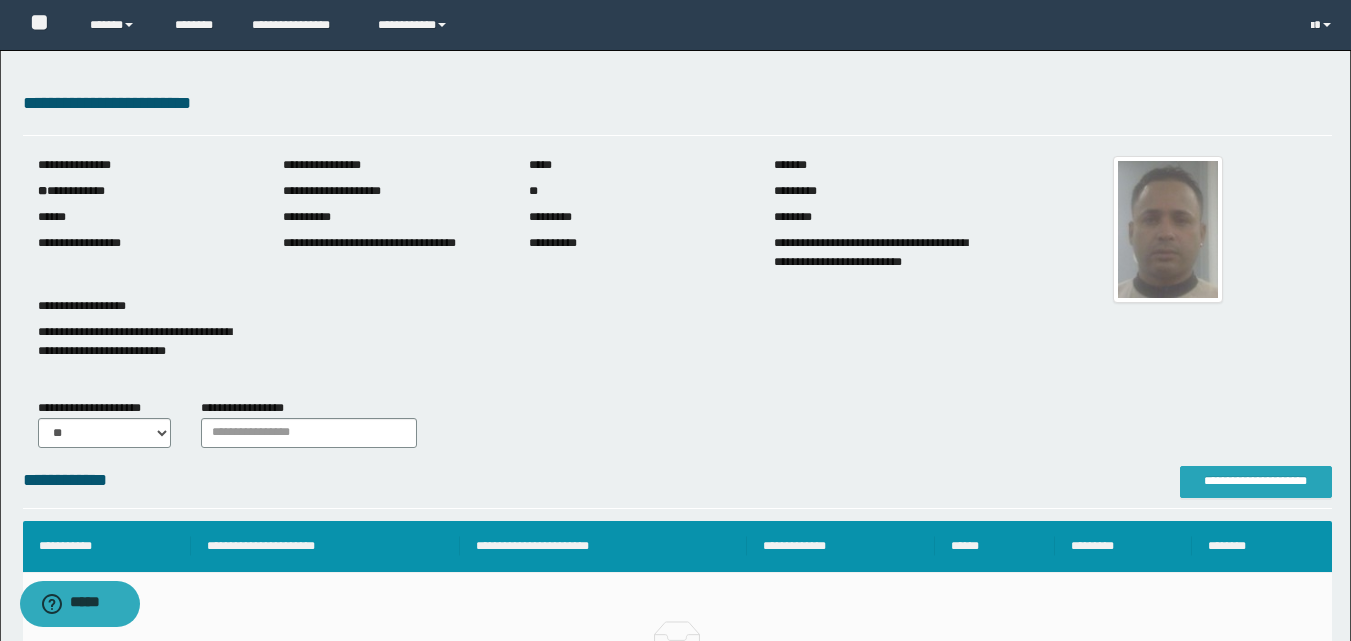 click on "**********" at bounding box center [1256, 481] 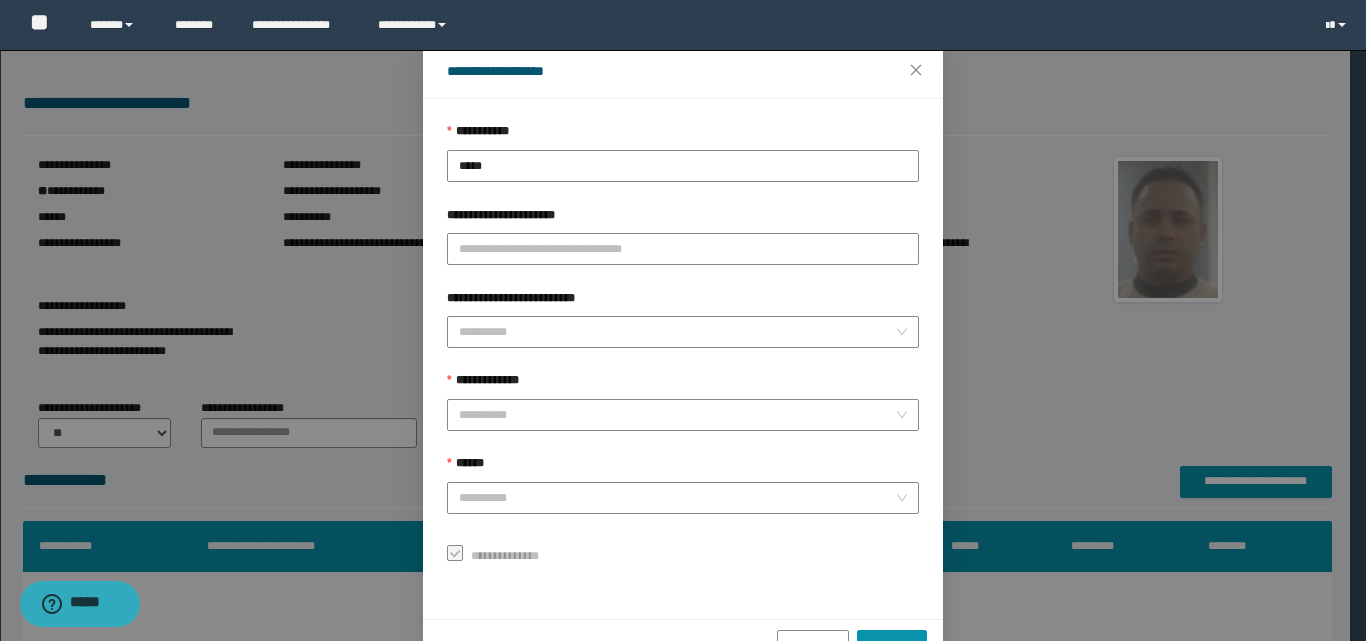 scroll, scrollTop: 111, scrollLeft: 0, axis: vertical 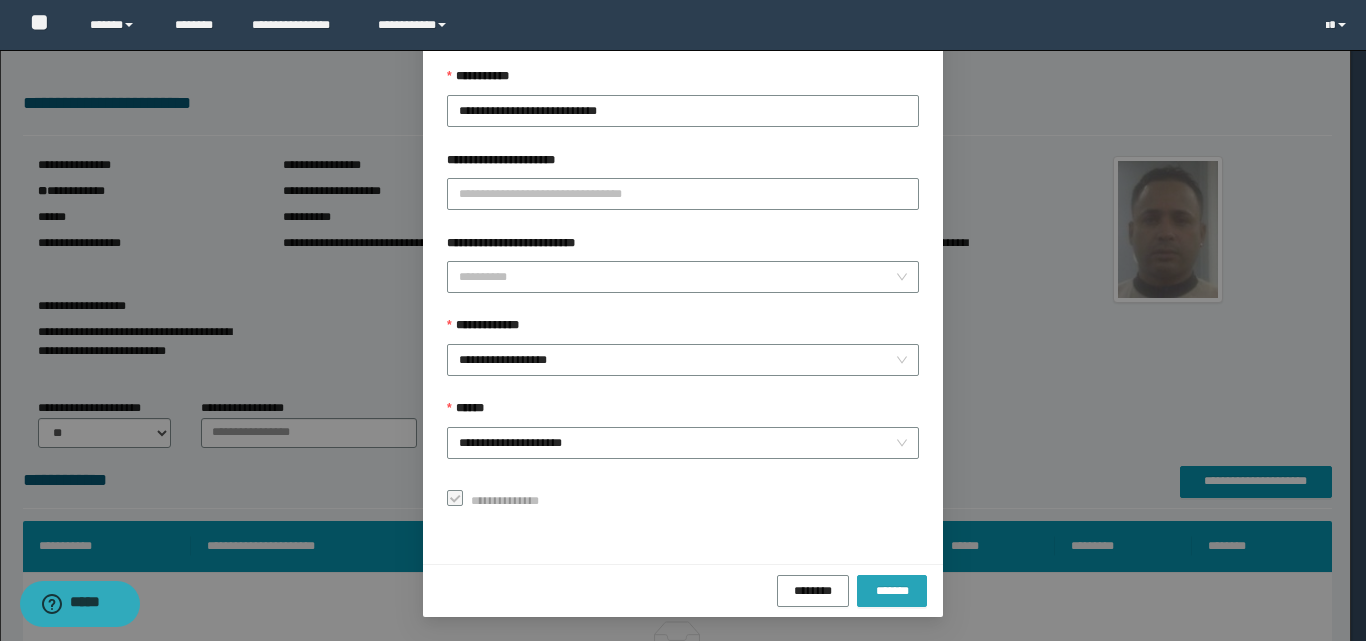 click on "*******" at bounding box center (892, 591) 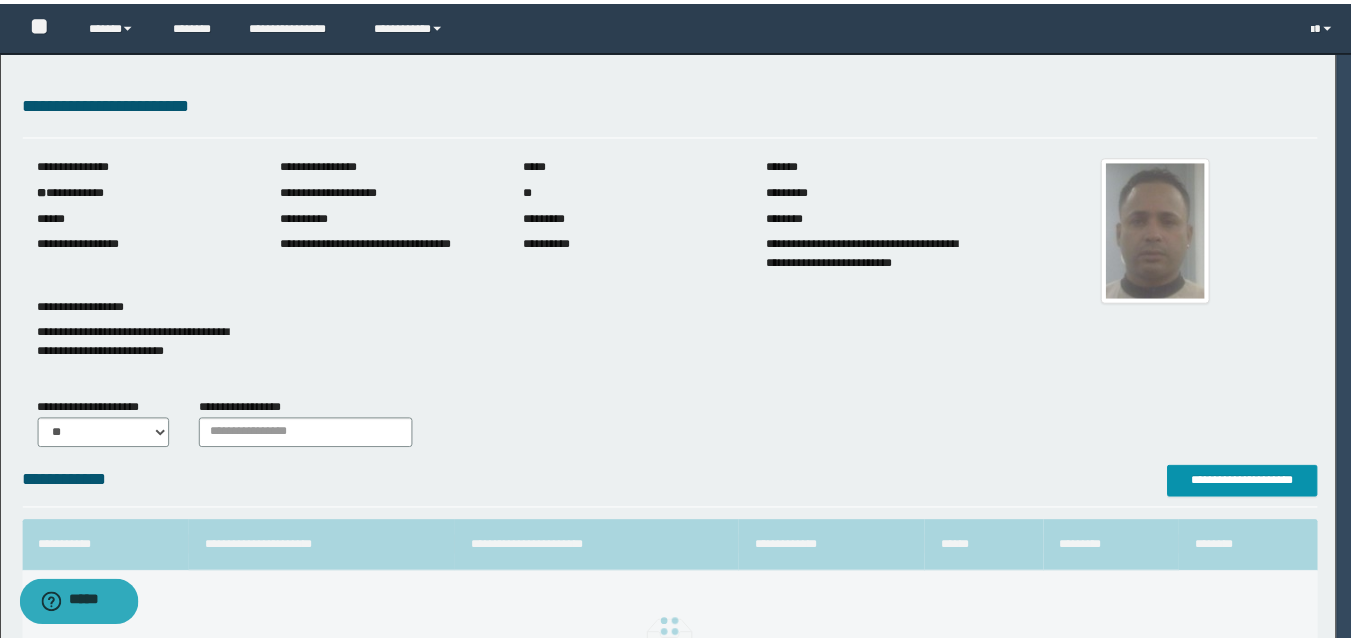 scroll, scrollTop: 64, scrollLeft: 0, axis: vertical 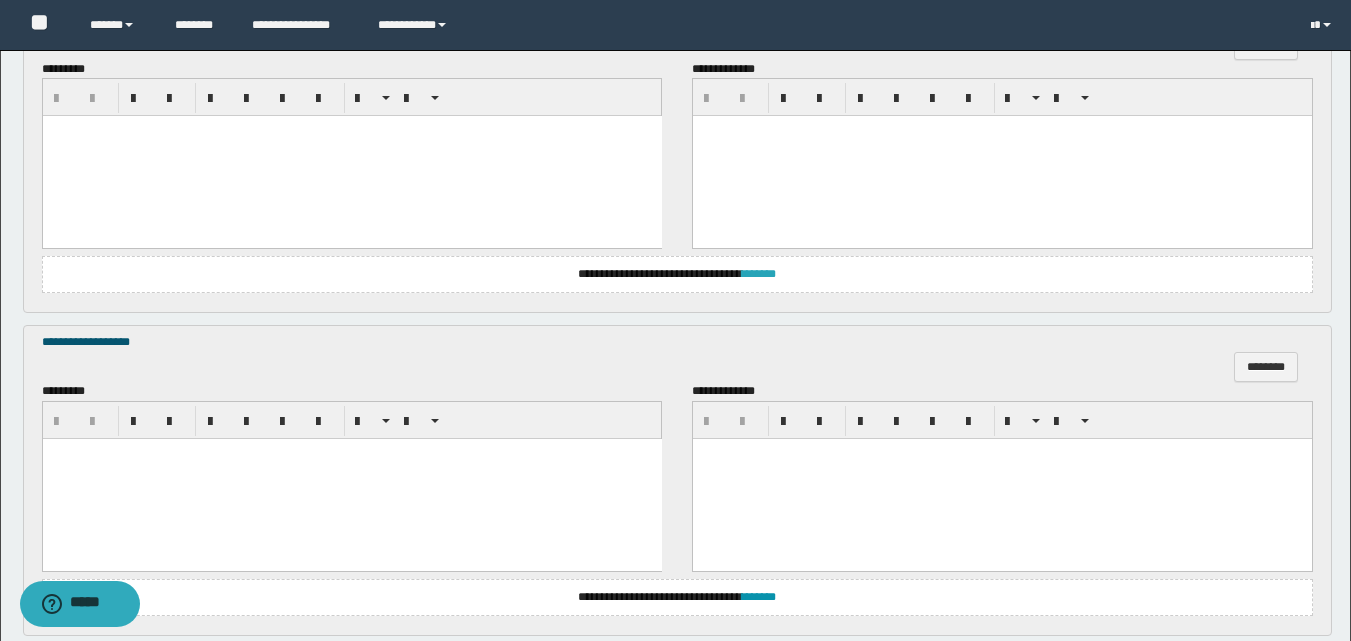 click on "*******" at bounding box center [759, 274] 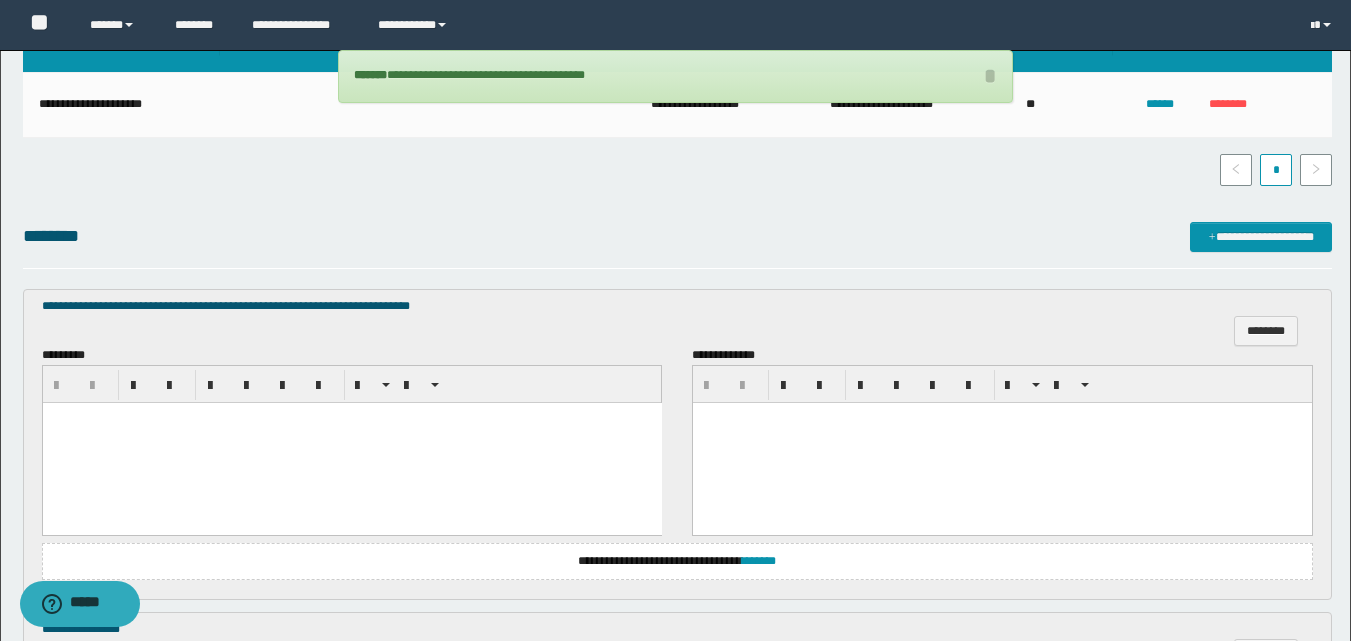 scroll, scrollTop: 600, scrollLeft: 0, axis: vertical 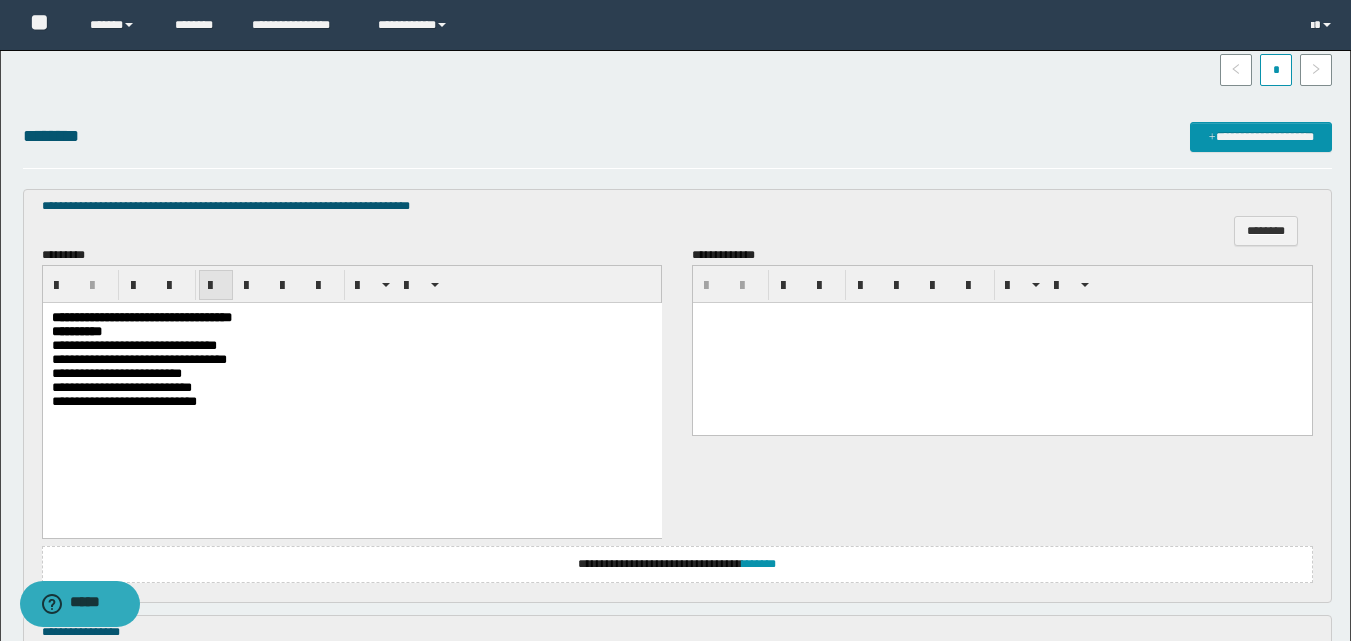click at bounding box center [216, 285] 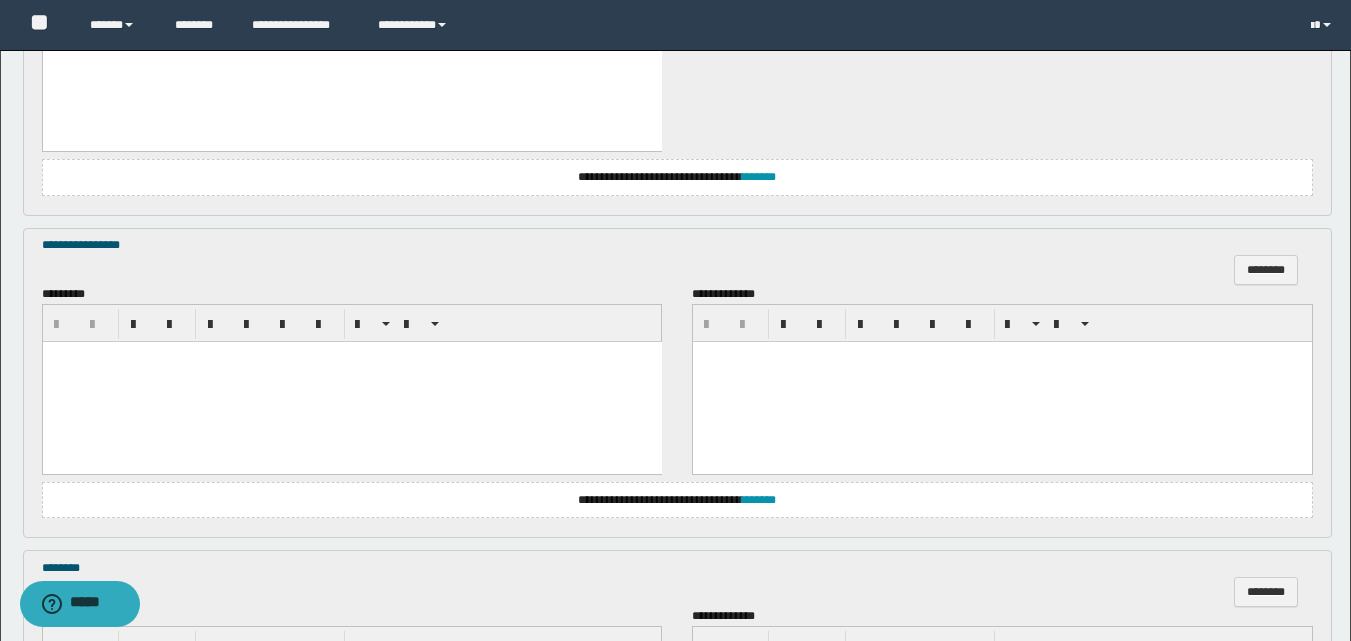 scroll, scrollTop: 1000, scrollLeft: 0, axis: vertical 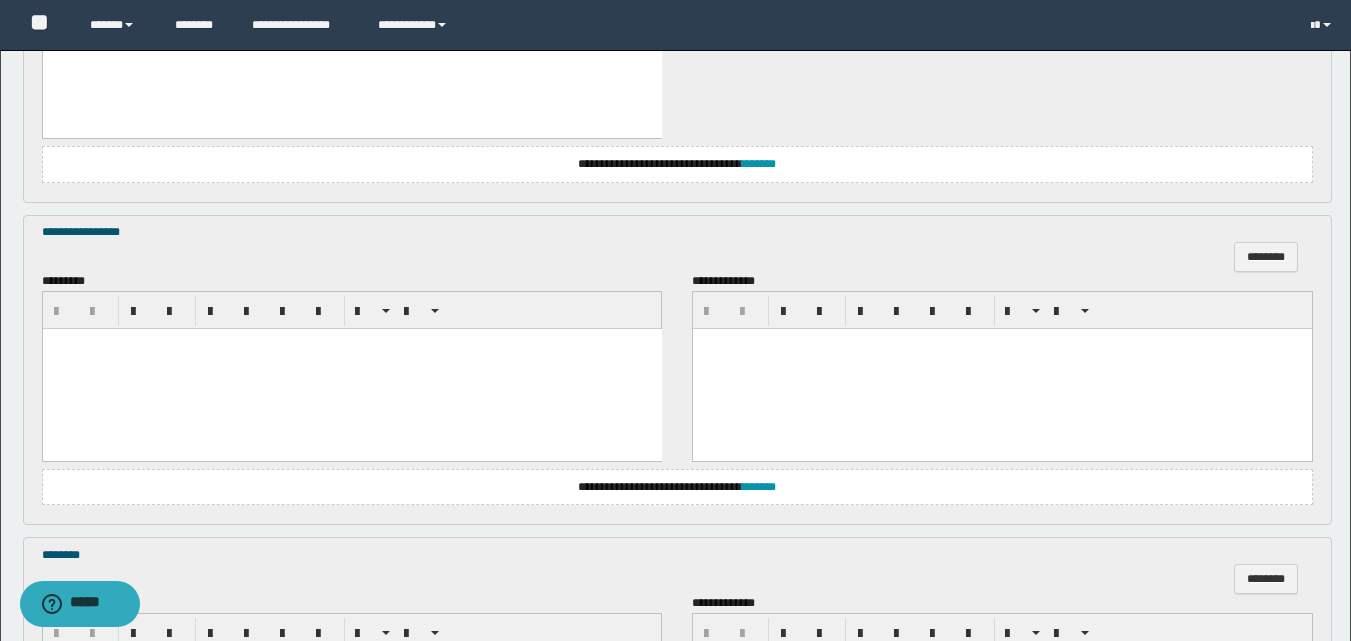 drag, startPoint x: 217, startPoint y: 387, endPoint x: 206, endPoint y: 387, distance: 11 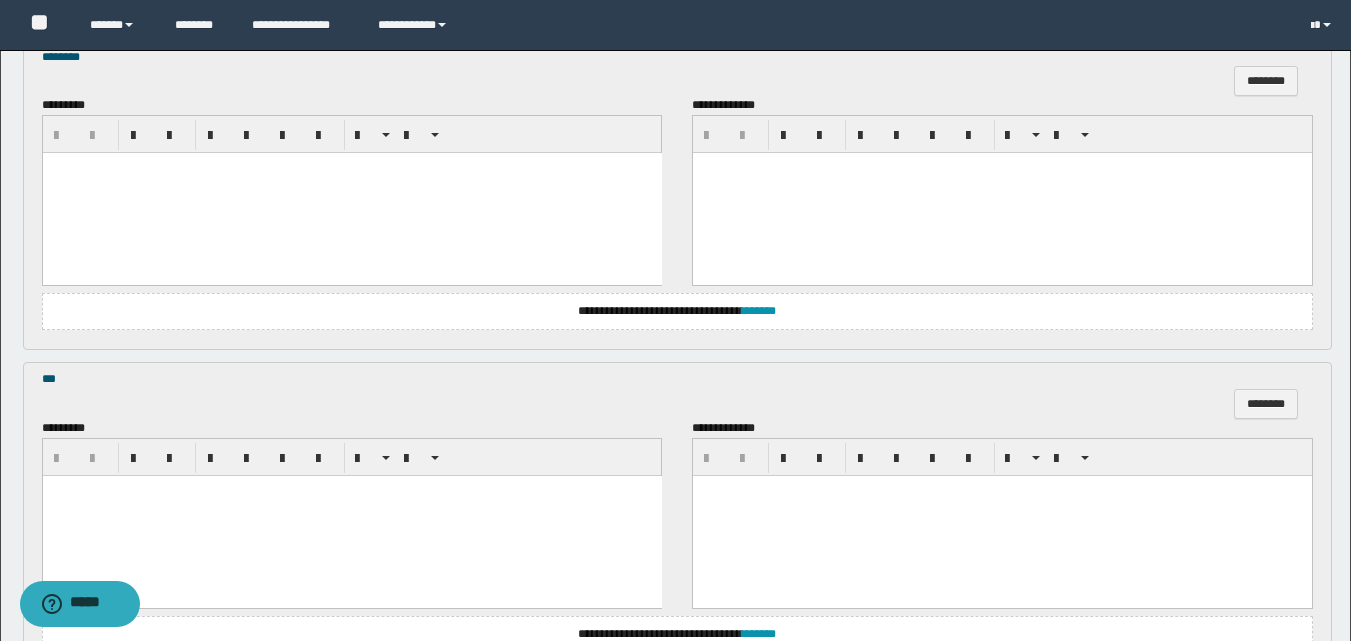 scroll, scrollTop: 1500, scrollLeft: 0, axis: vertical 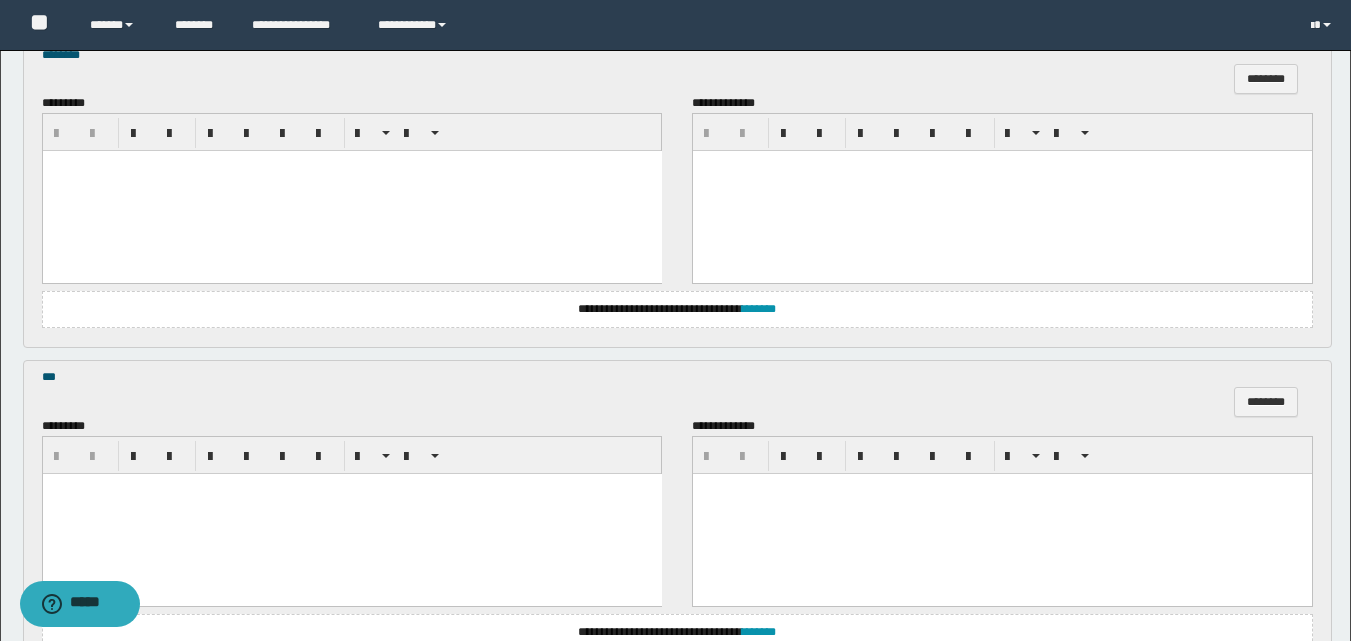 click at bounding box center [351, 191] 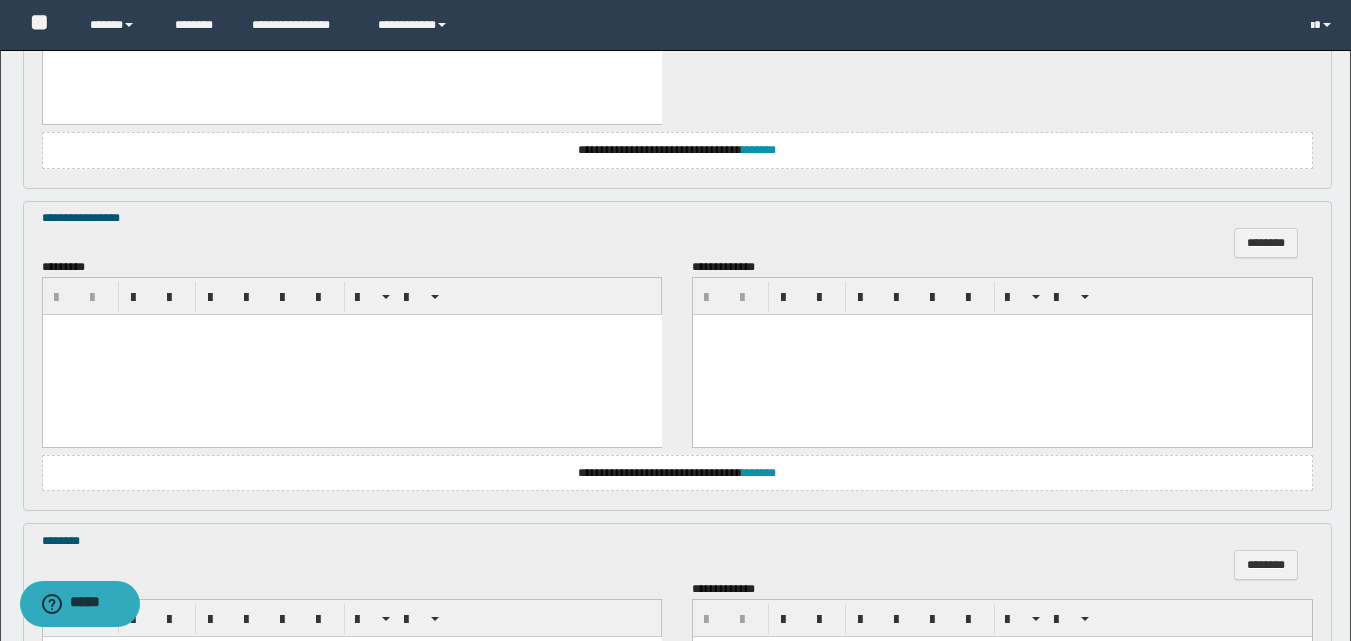 scroll, scrollTop: 1025, scrollLeft: 0, axis: vertical 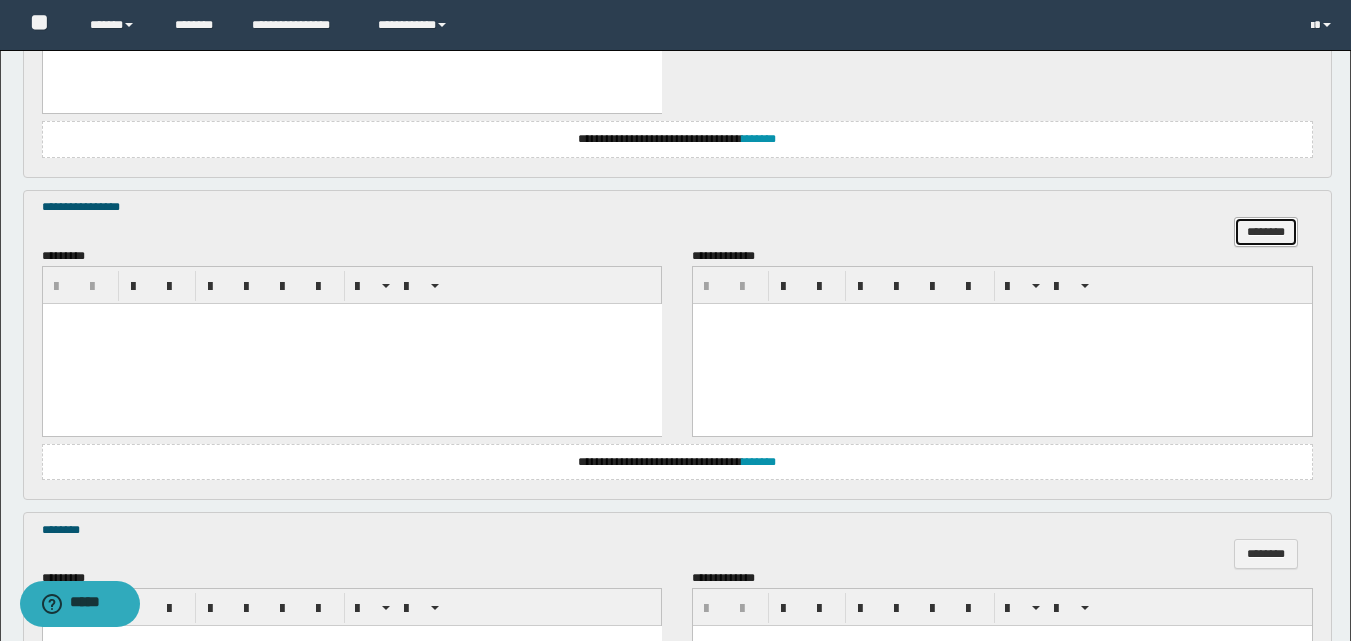 click on "********" at bounding box center (1266, 232) 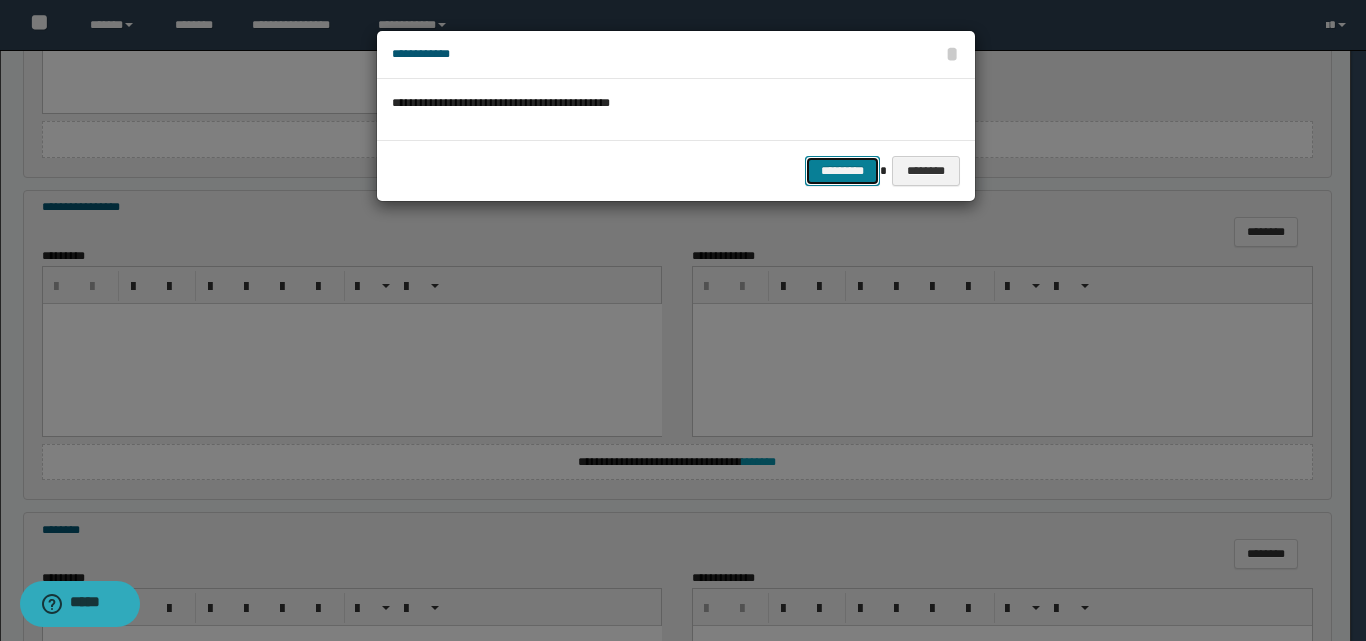 click on "*********" at bounding box center [842, 171] 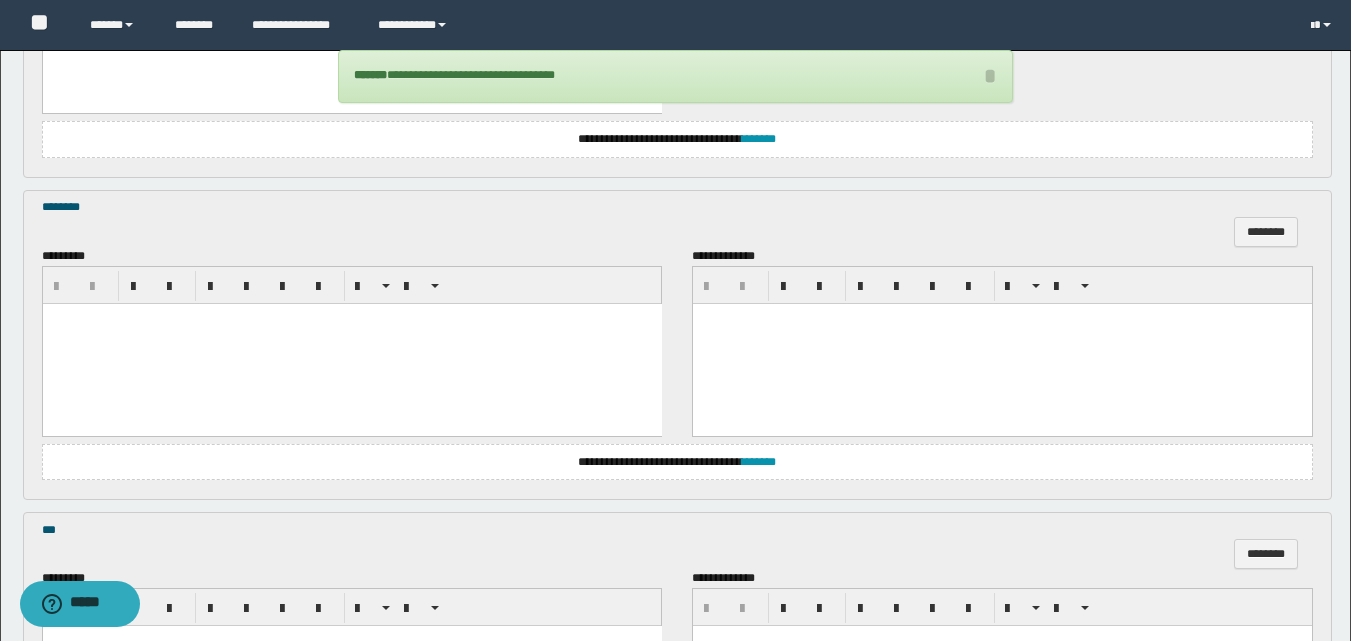 click at bounding box center [351, 343] 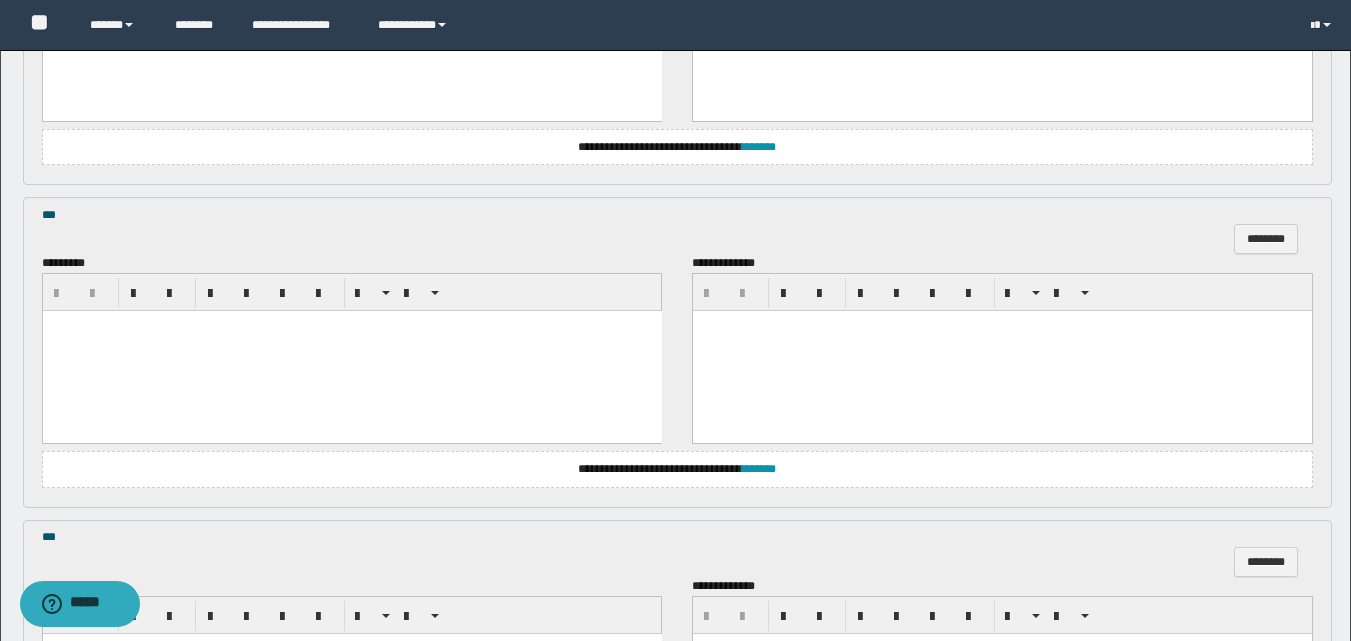scroll, scrollTop: 1425, scrollLeft: 0, axis: vertical 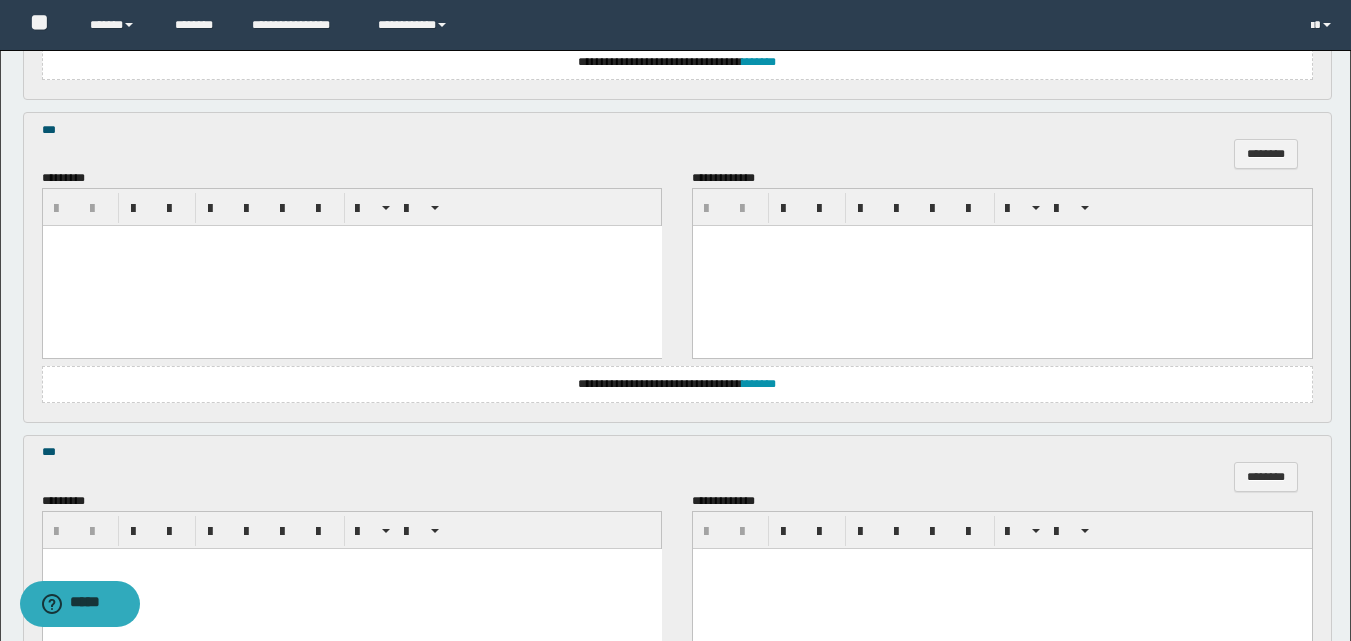 click at bounding box center [351, 266] 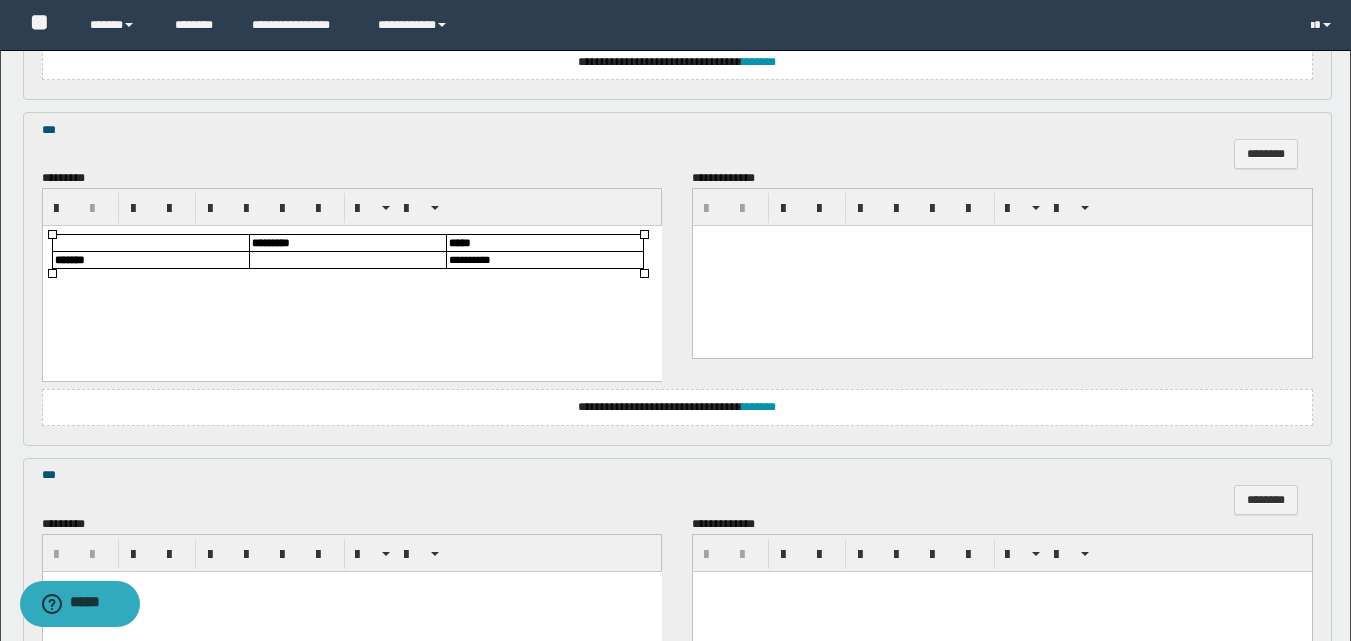 click at bounding box center [347, 260] 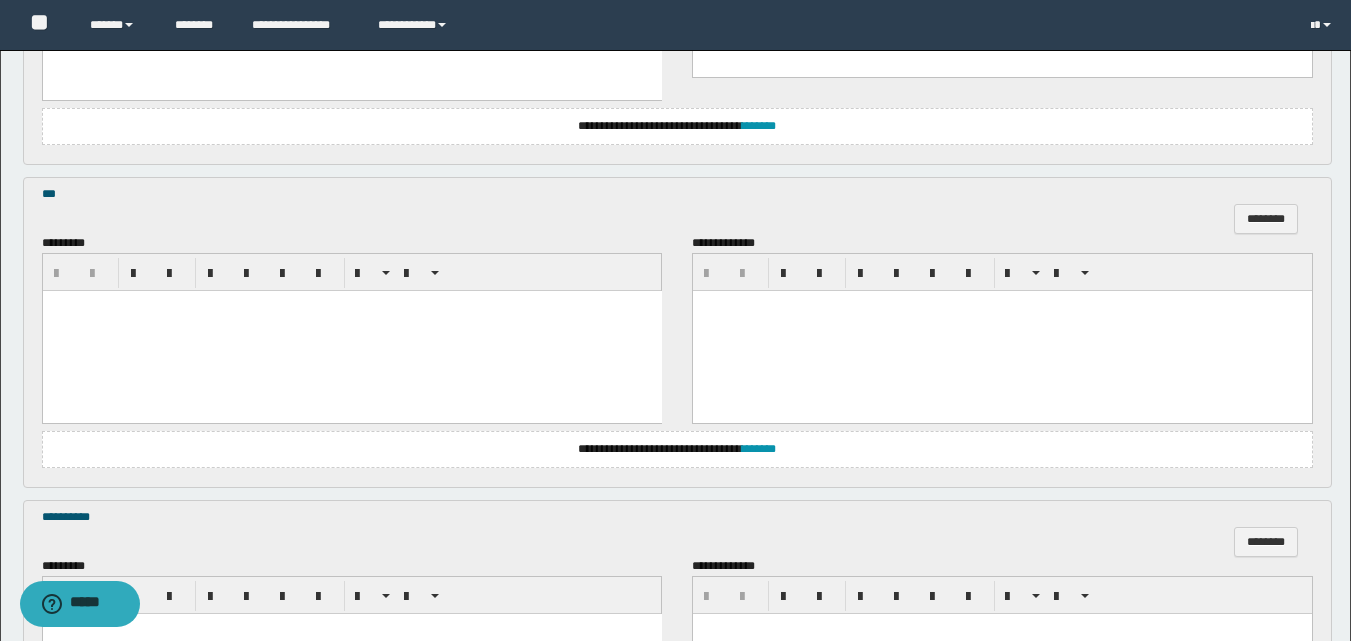 scroll, scrollTop: 1725, scrollLeft: 0, axis: vertical 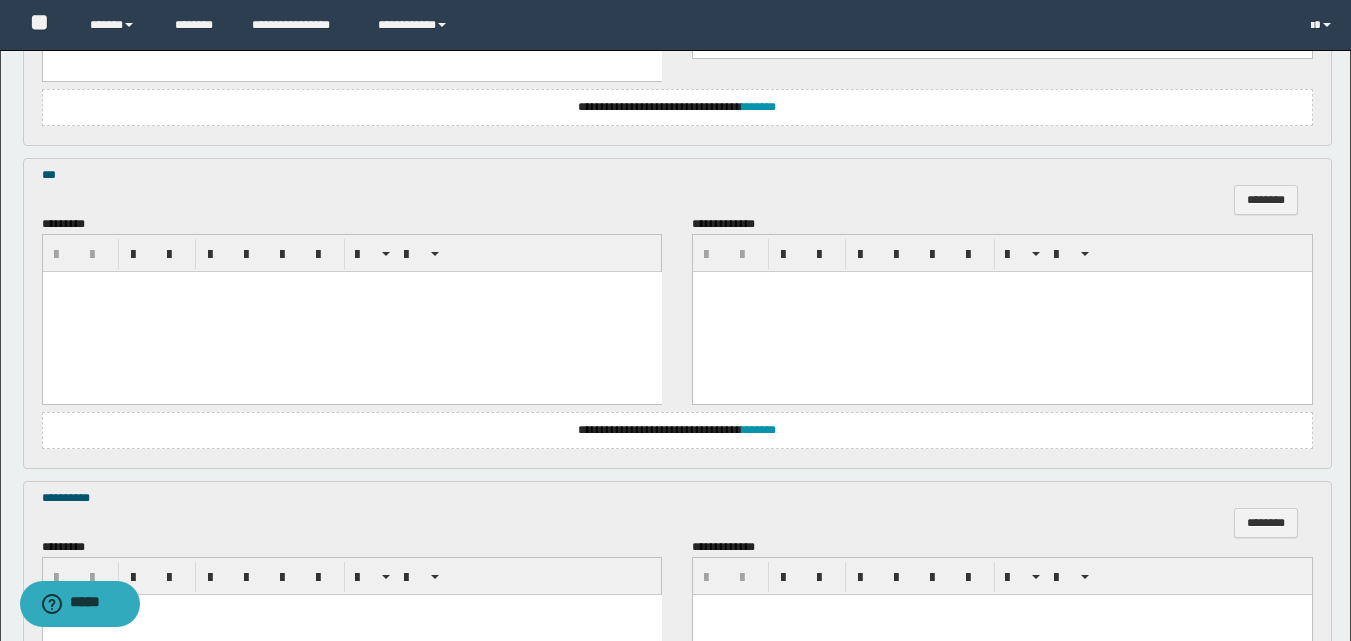 click at bounding box center (351, 312) 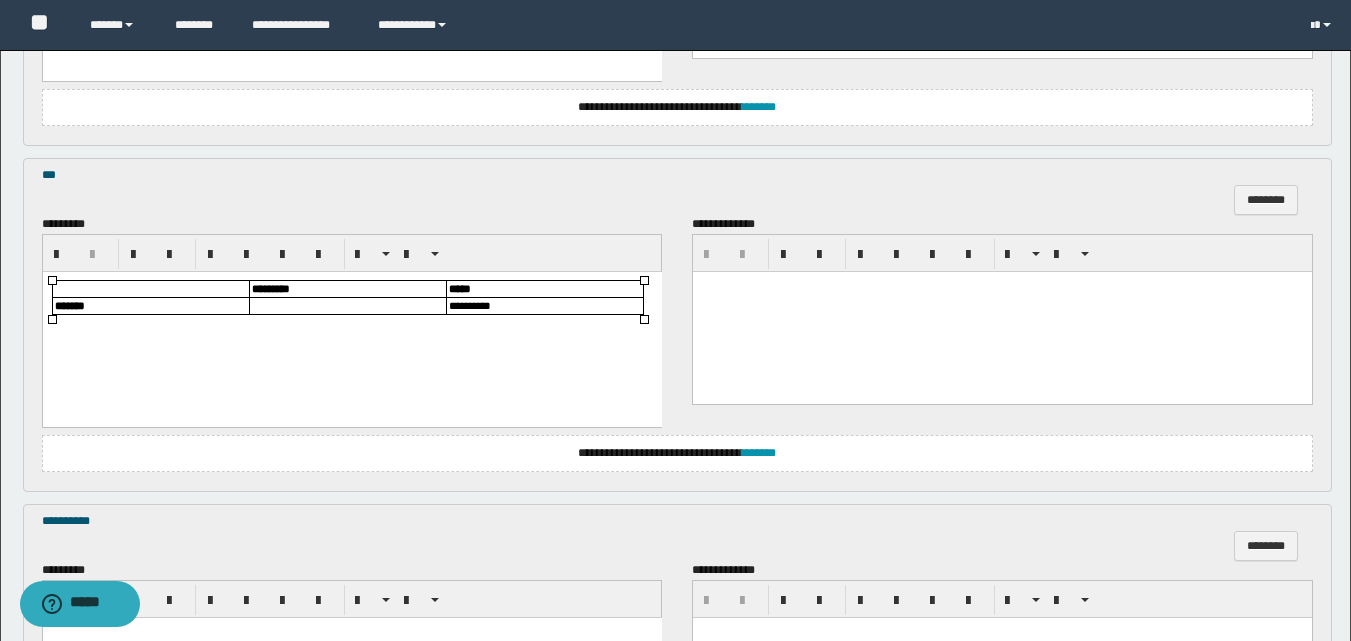 click at bounding box center (347, 306) 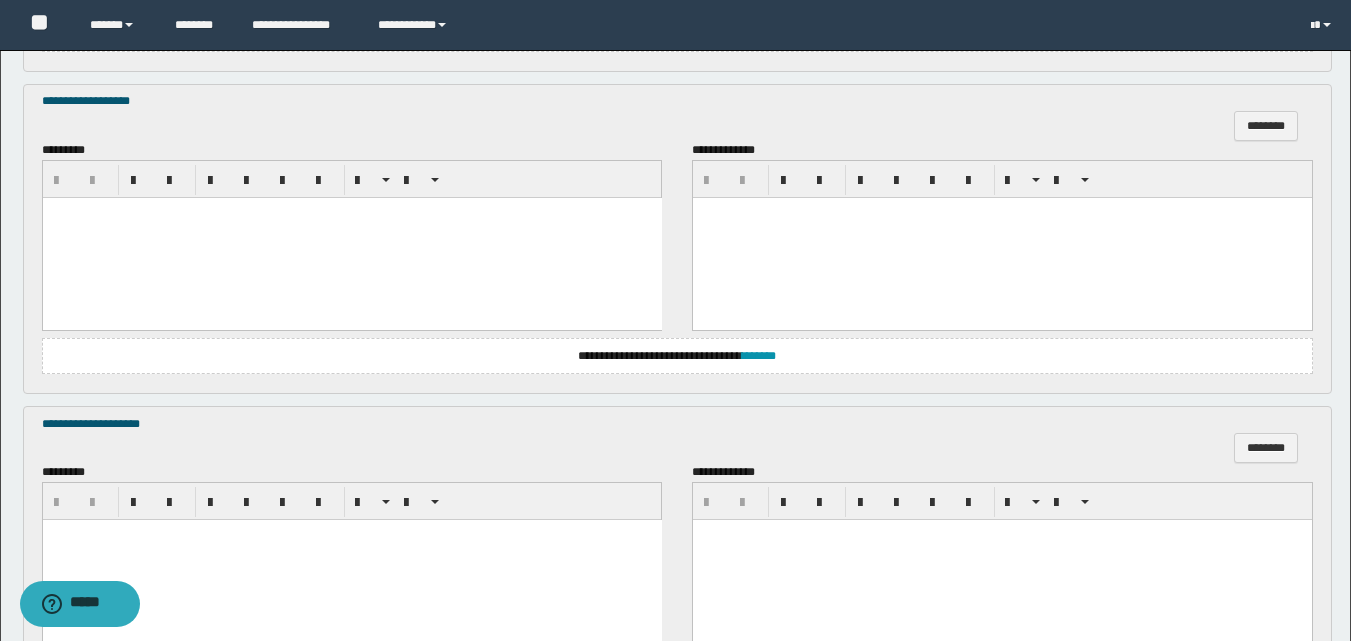 scroll, scrollTop: 2625, scrollLeft: 0, axis: vertical 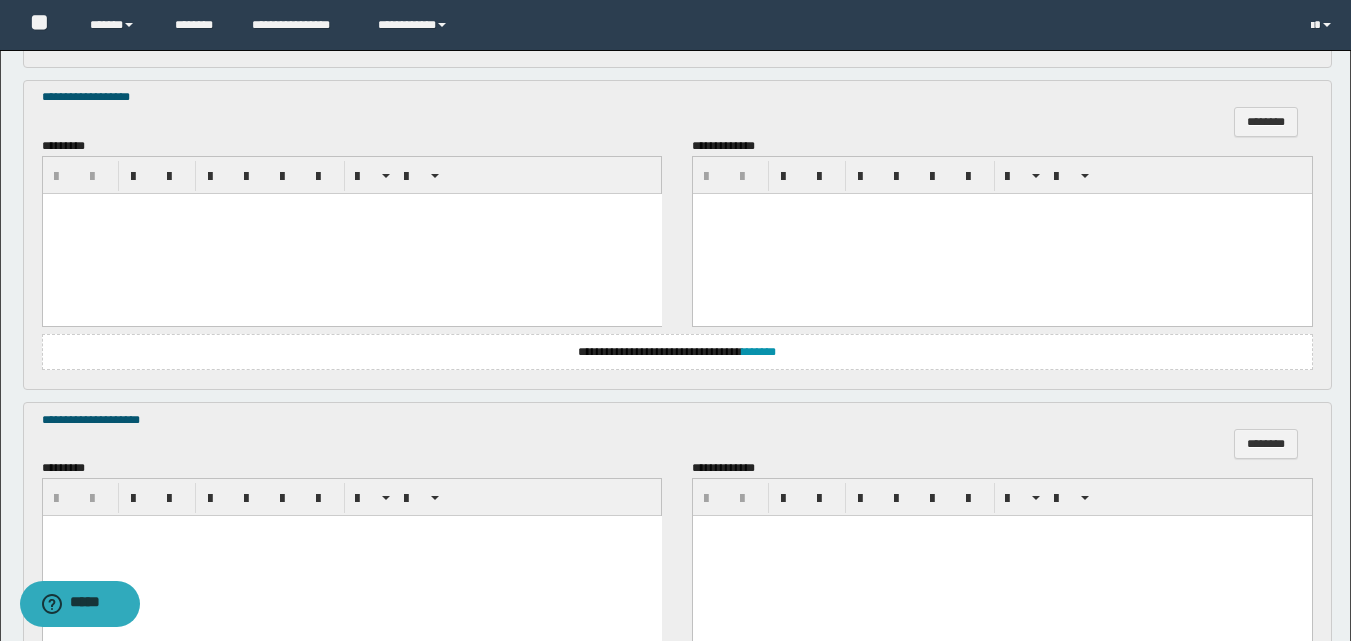 click at bounding box center [351, 233] 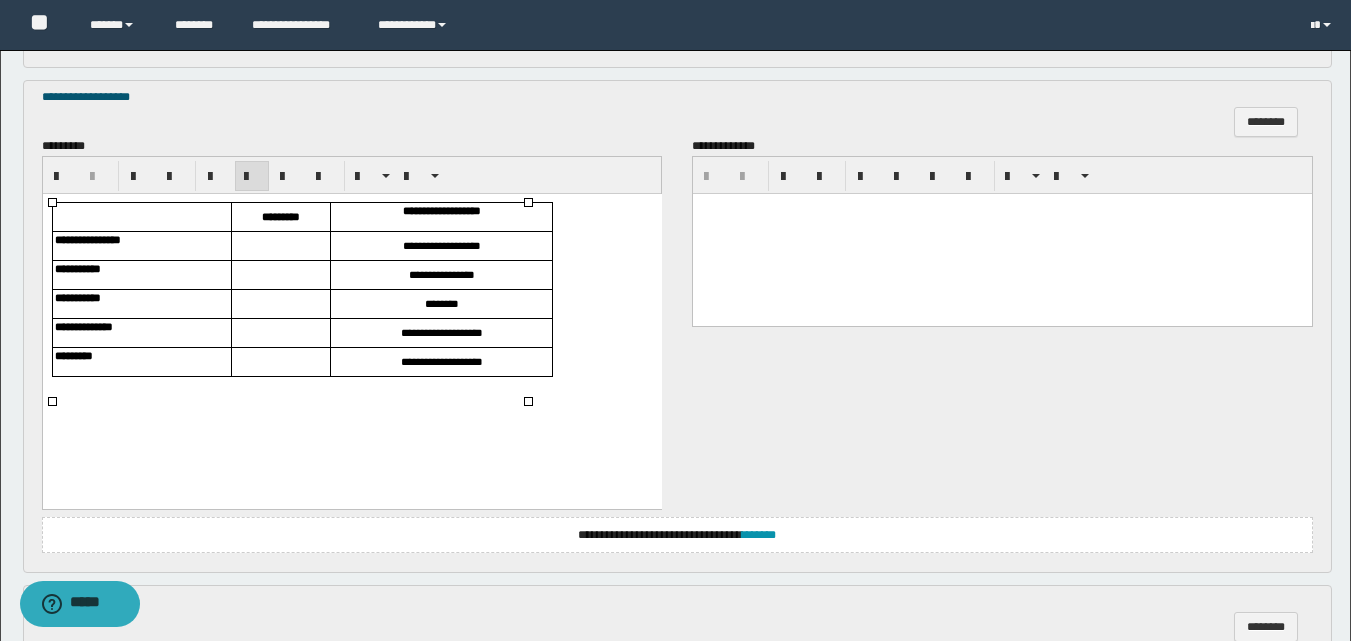 click at bounding box center [280, 245] 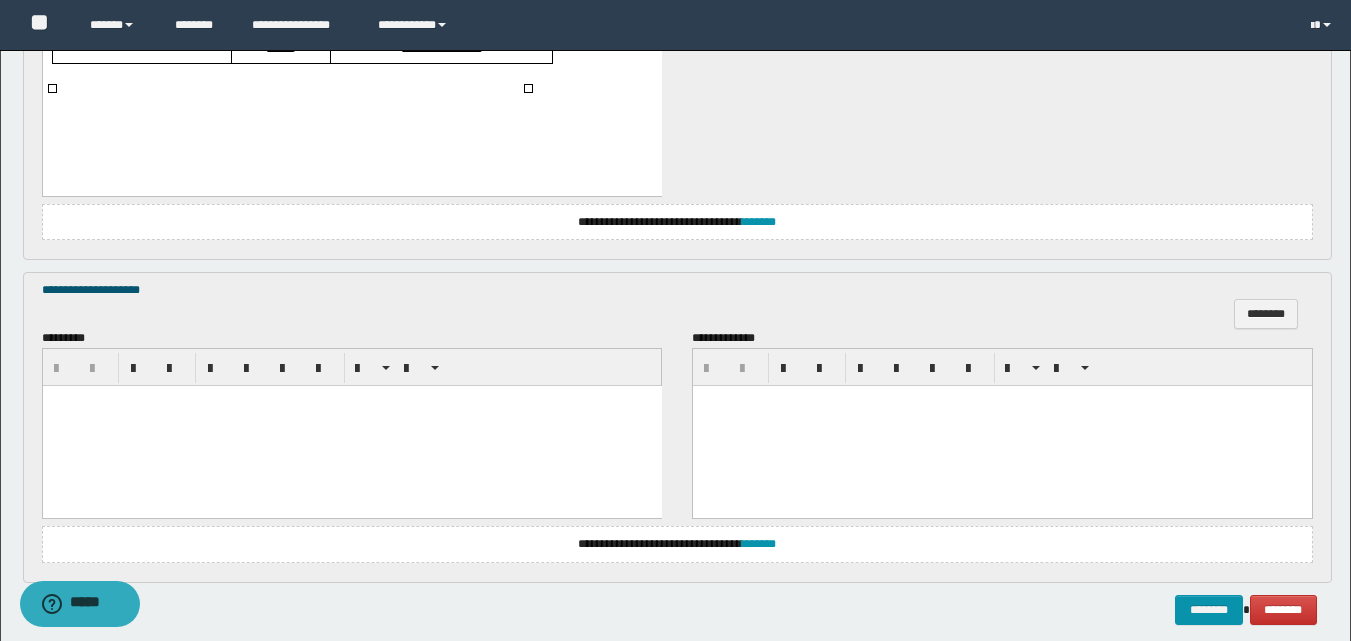 scroll, scrollTop: 3025, scrollLeft: 0, axis: vertical 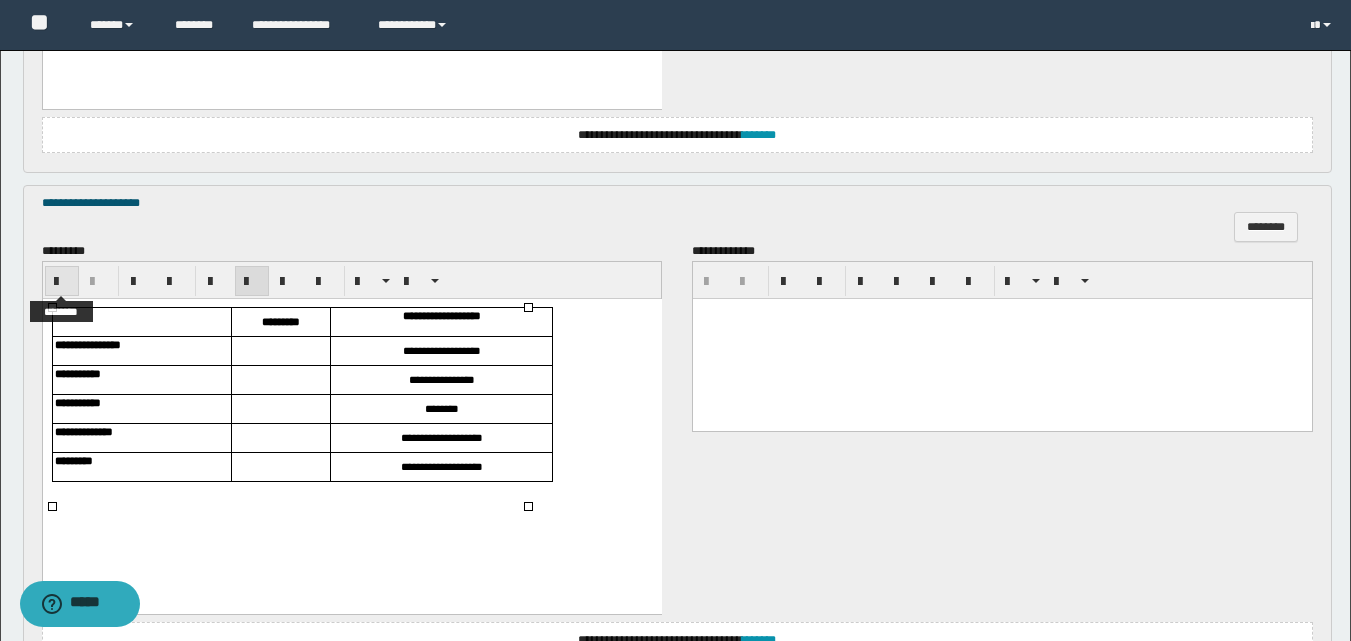 click at bounding box center [62, 282] 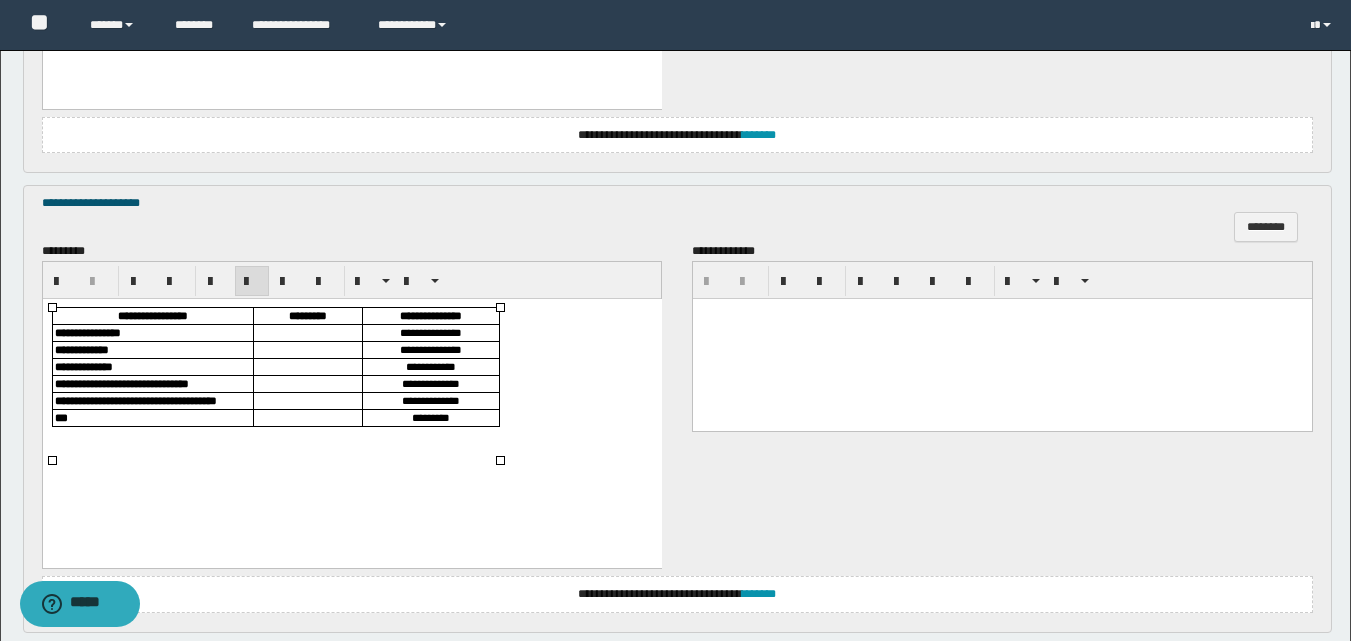 click at bounding box center [307, 333] 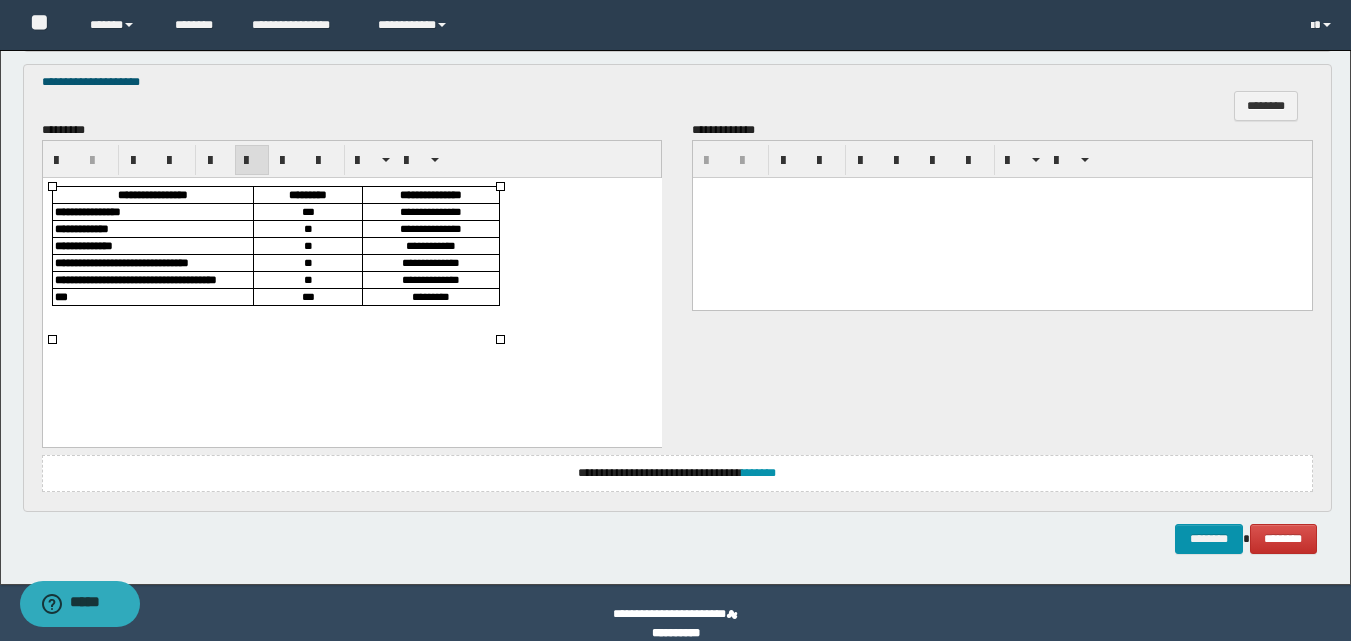 scroll, scrollTop: 3168, scrollLeft: 0, axis: vertical 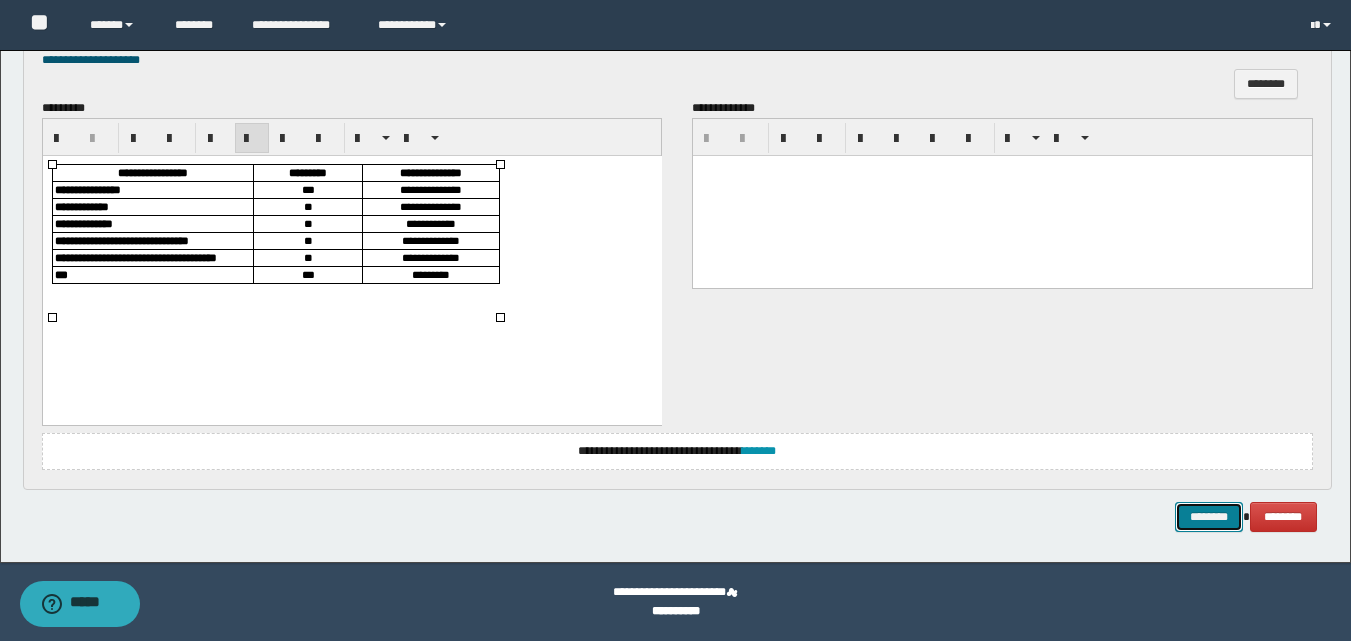 click on "********" at bounding box center [1209, 517] 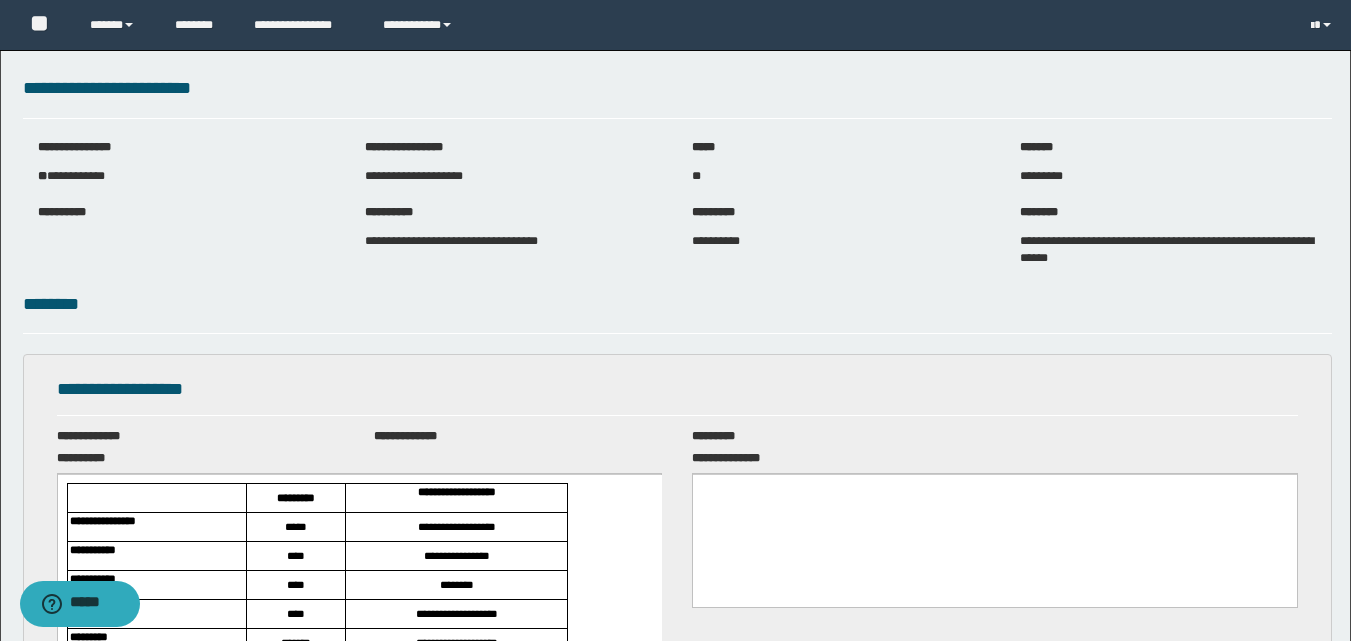 scroll, scrollTop: 0, scrollLeft: 0, axis: both 